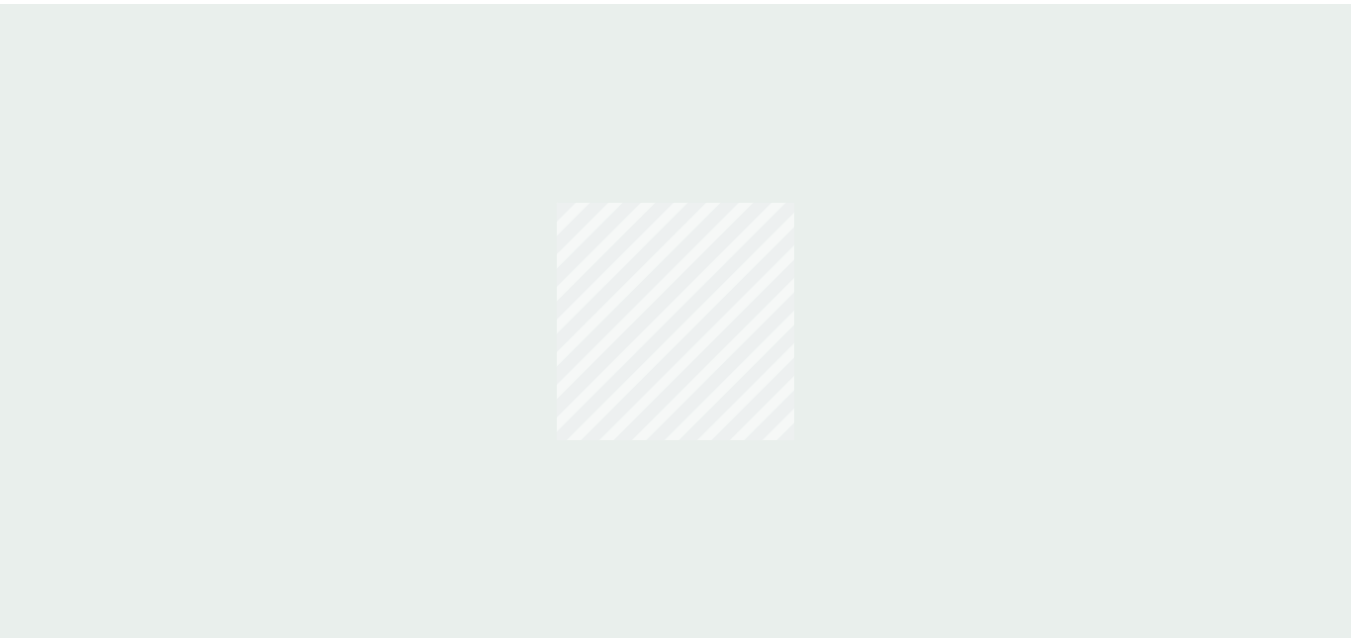 scroll, scrollTop: 0, scrollLeft: 0, axis: both 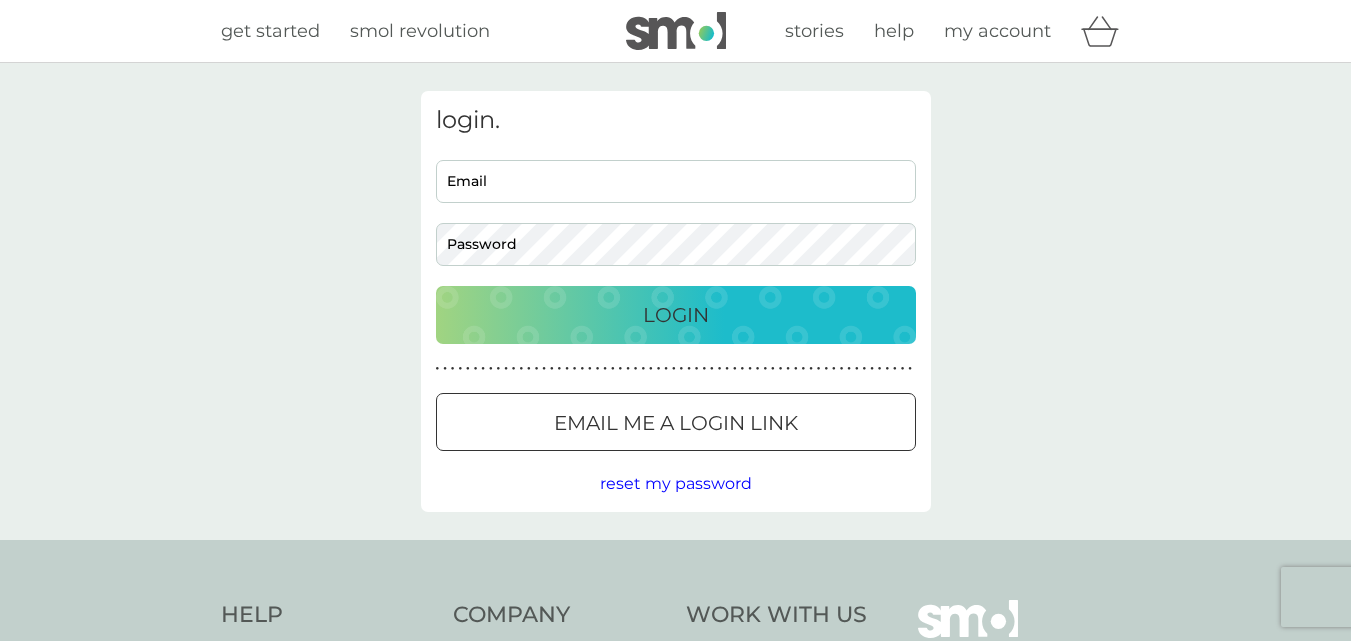 click on "Email me a login link" at bounding box center (676, 423) 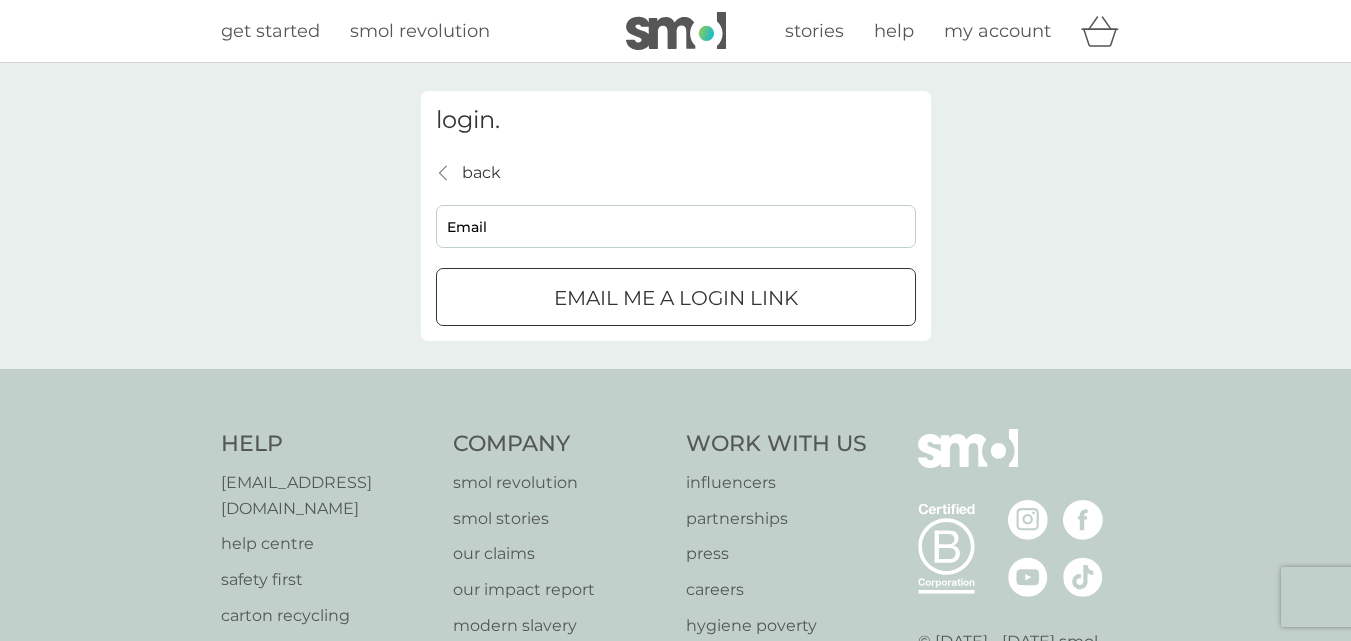 click on "Email" at bounding box center (676, 226) 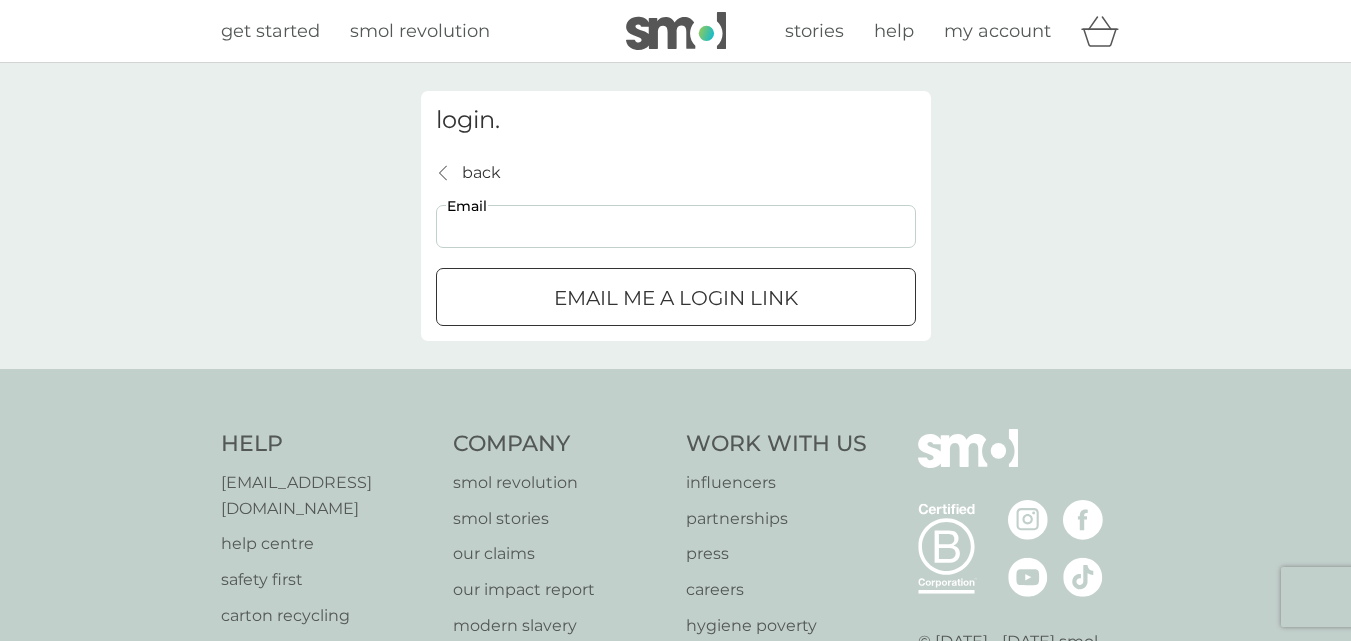 type on "aliandthomas2@yahoo.co.uk" 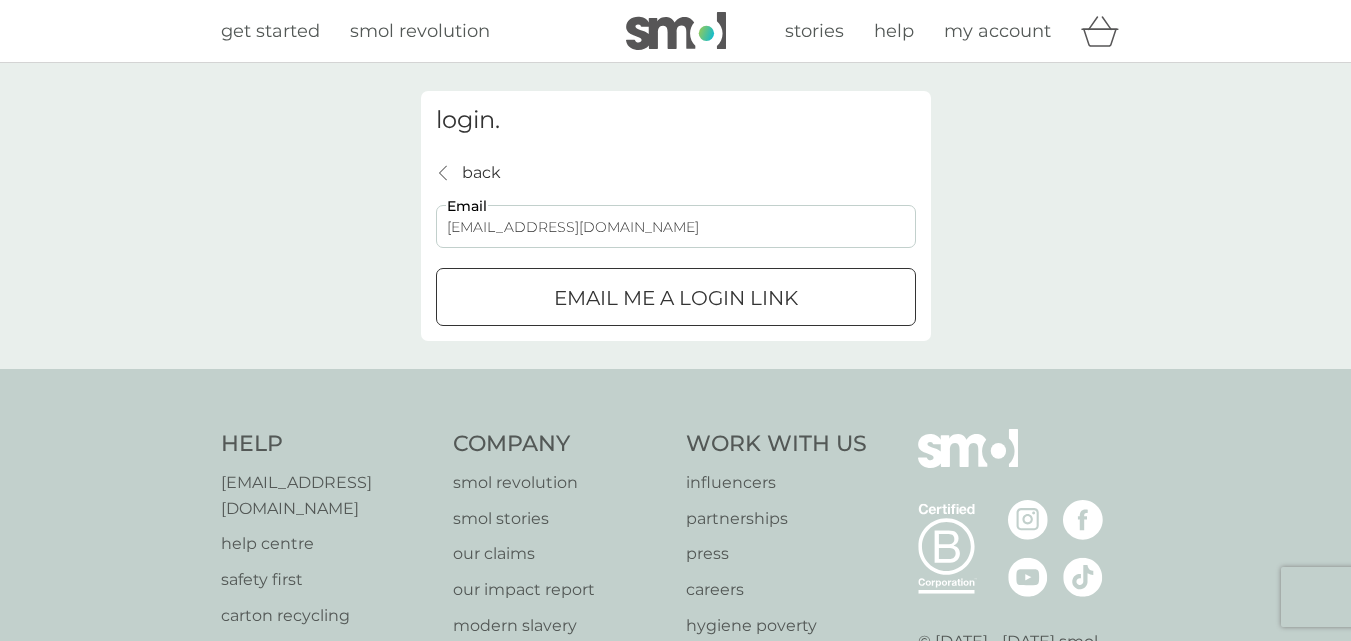 click on "Email me a login link" at bounding box center (676, 298) 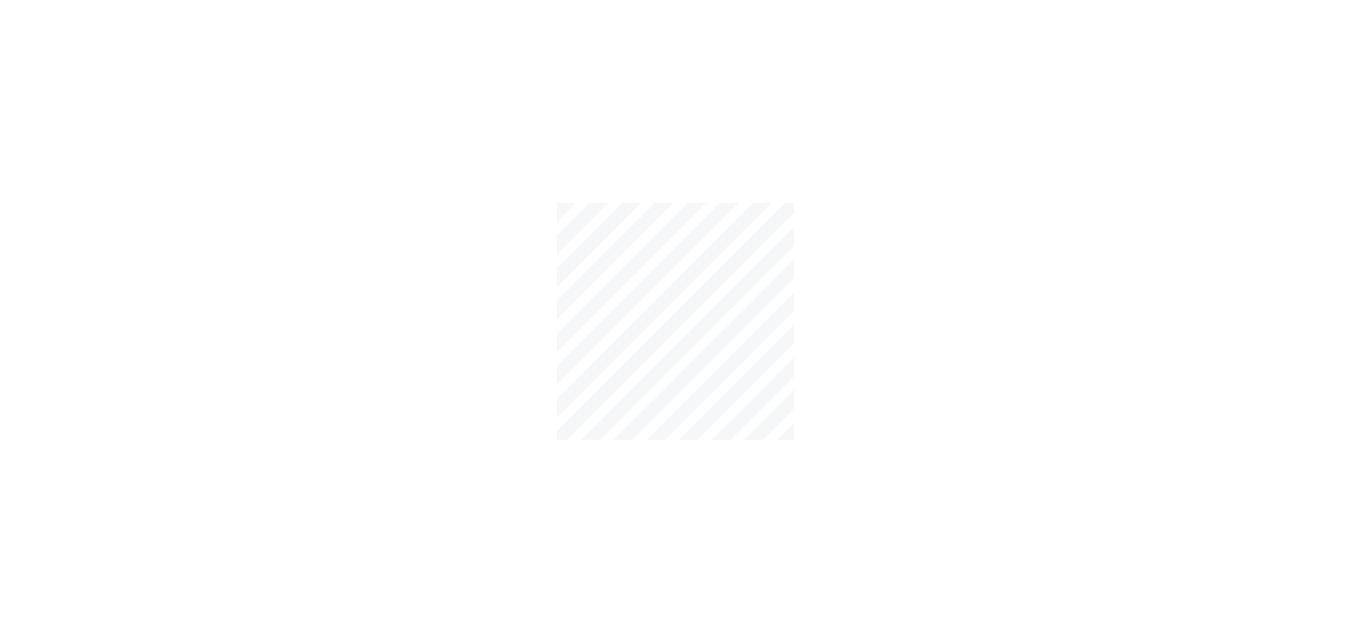 scroll, scrollTop: 0, scrollLeft: 0, axis: both 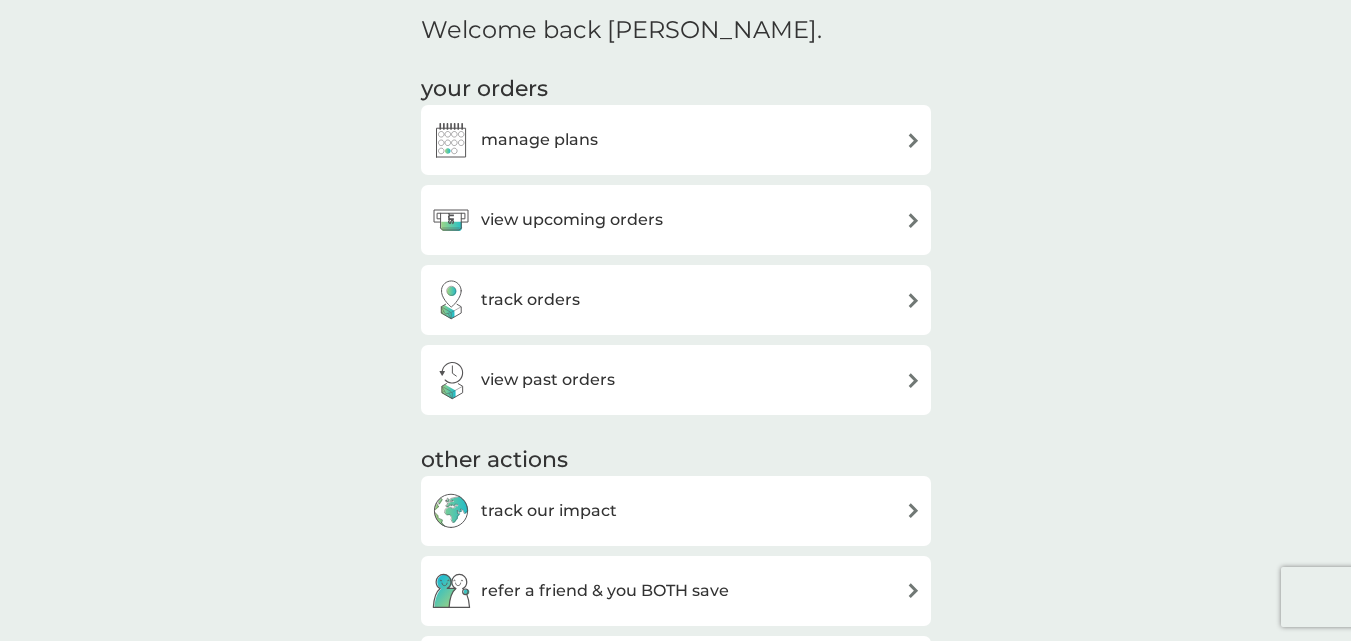 click on "view upcoming orders" at bounding box center [572, 220] 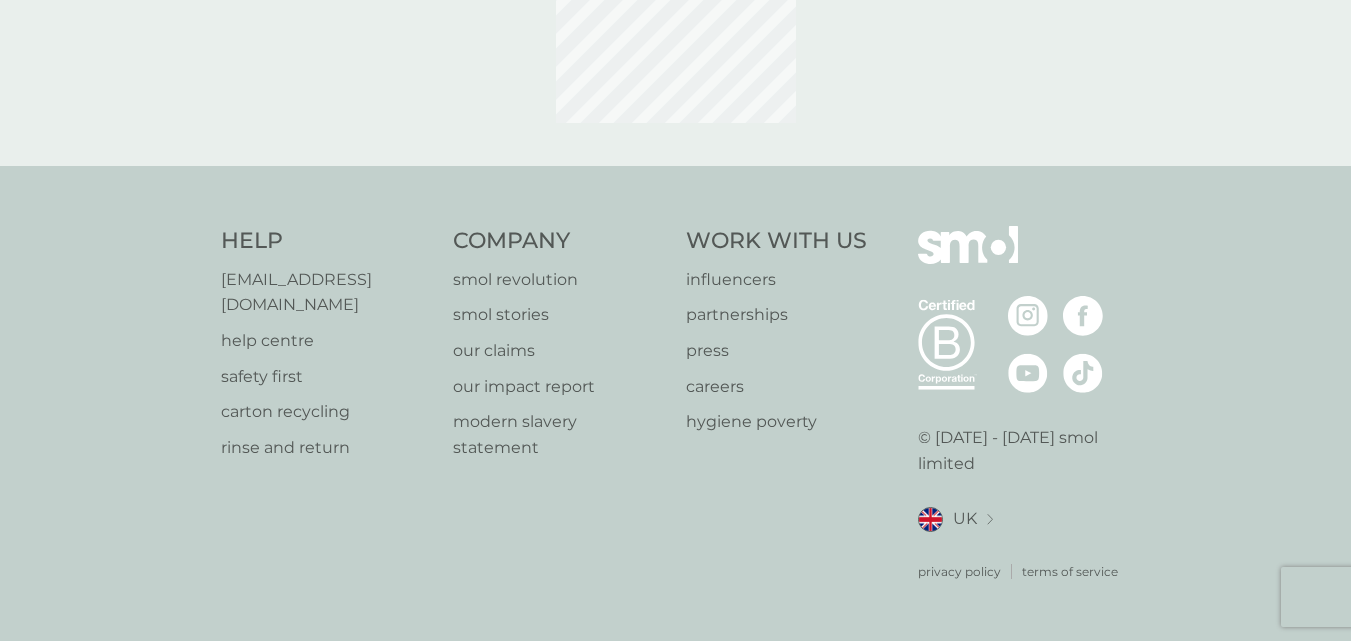 scroll, scrollTop: 0, scrollLeft: 0, axis: both 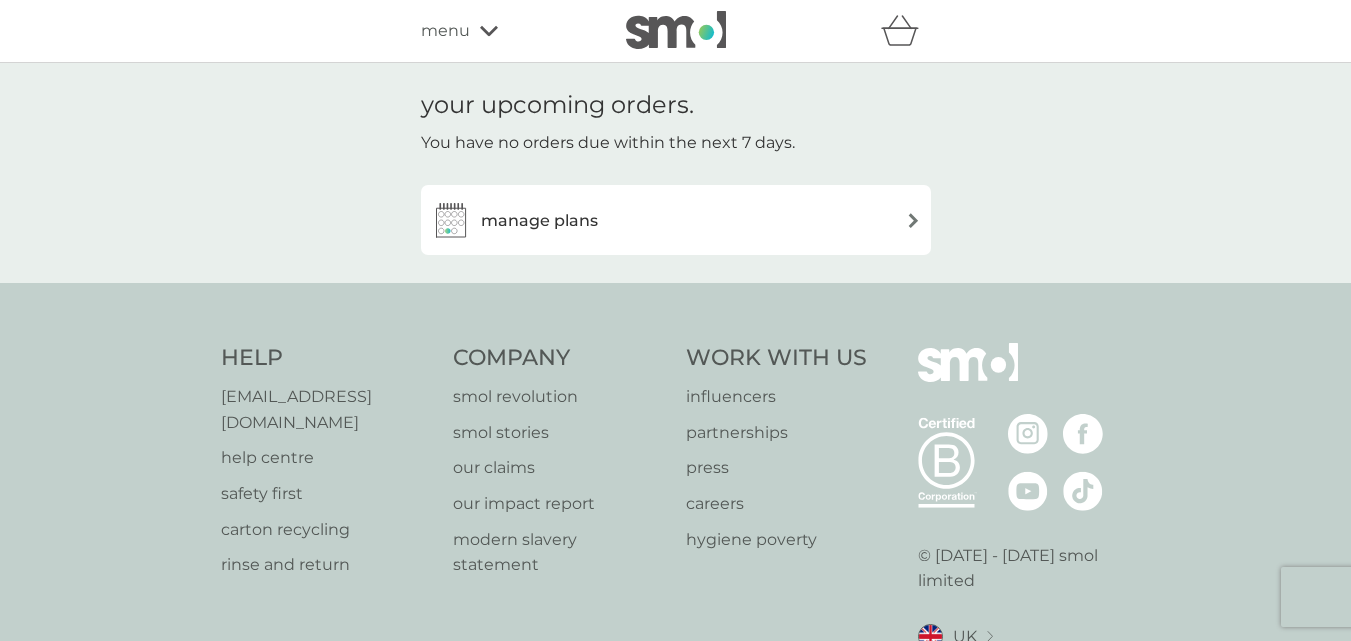 click on "manage plans" at bounding box center [539, 221] 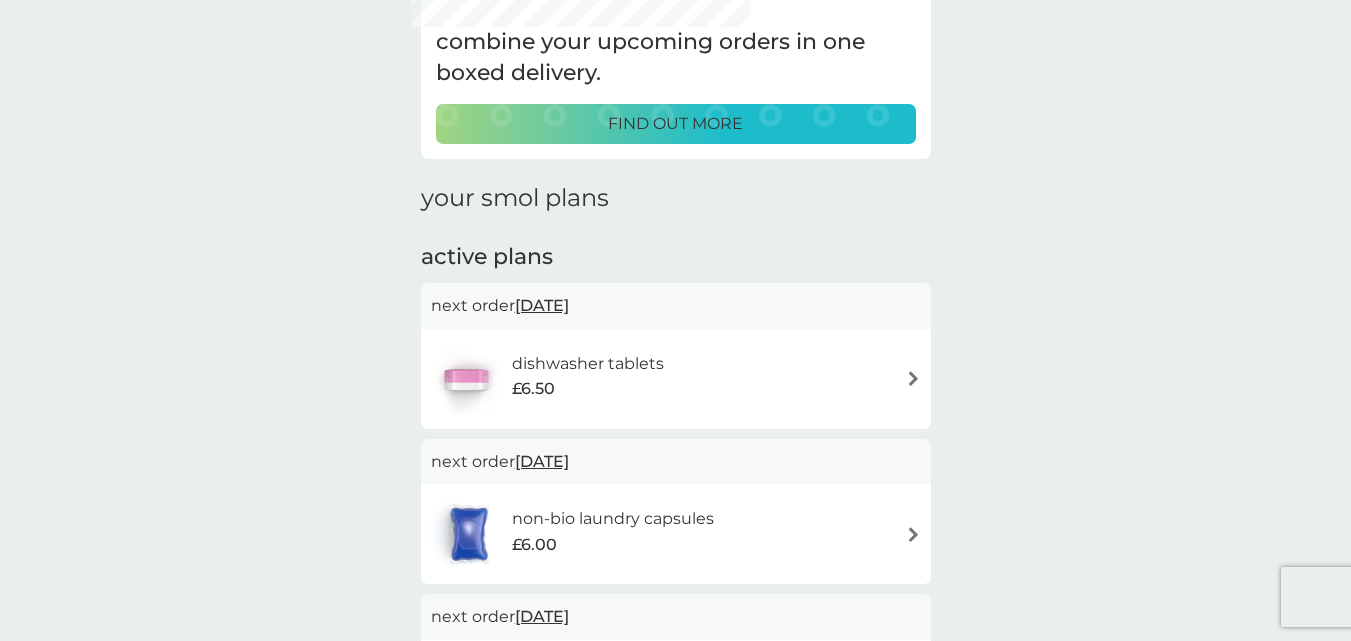 scroll, scrollTop: 160, scrollLeft: 0, axis: vertical 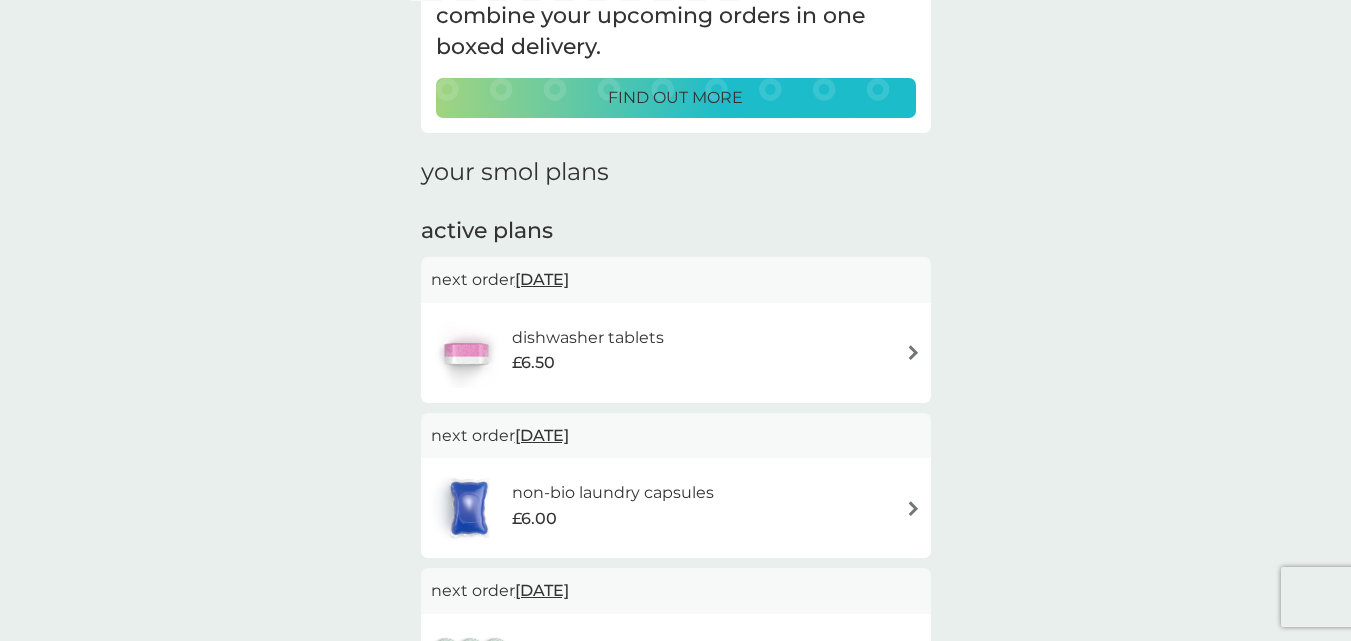 click on "dishwasher tablets" at bounding box center (588, 338) 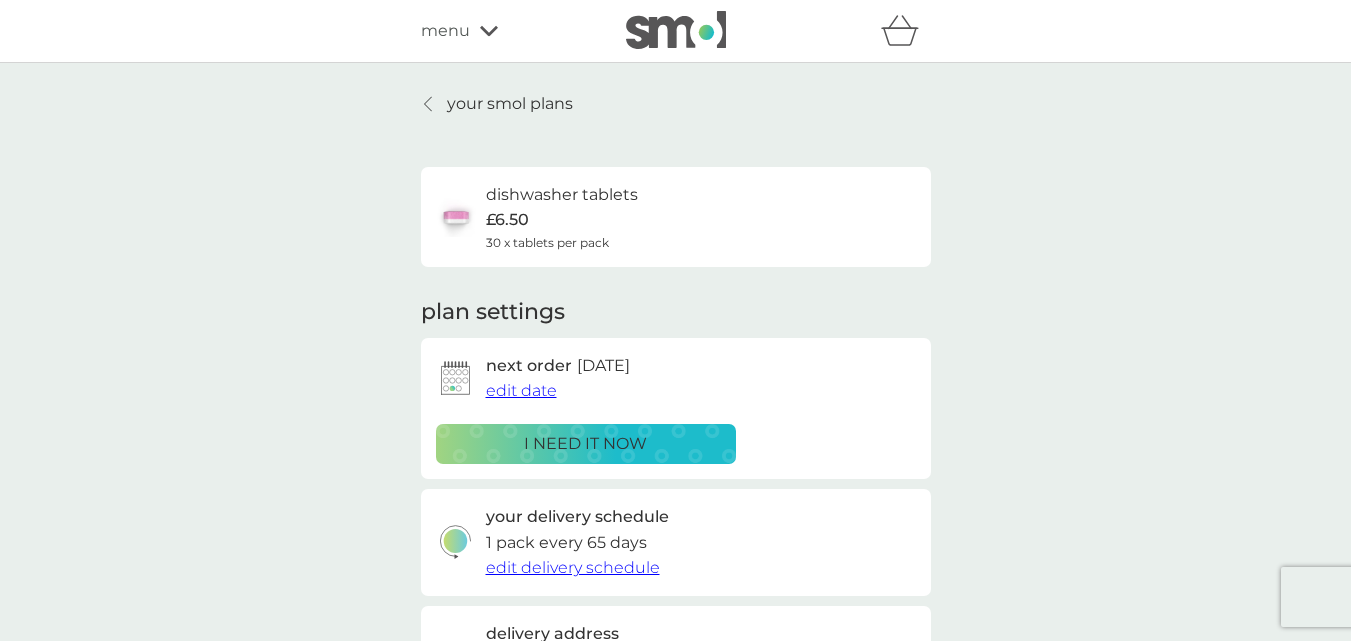 click on "i need it now" at bounding box center [585, 444] 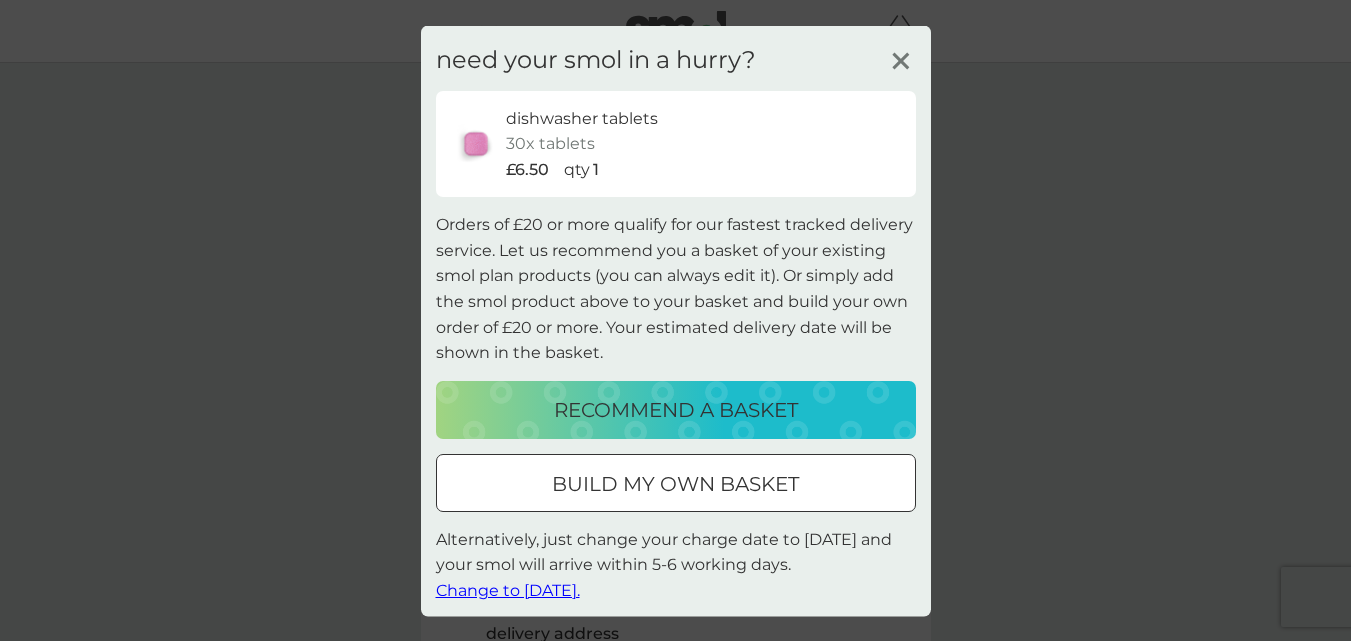 click on "recommend a basket" at bounding box center (676, 409) 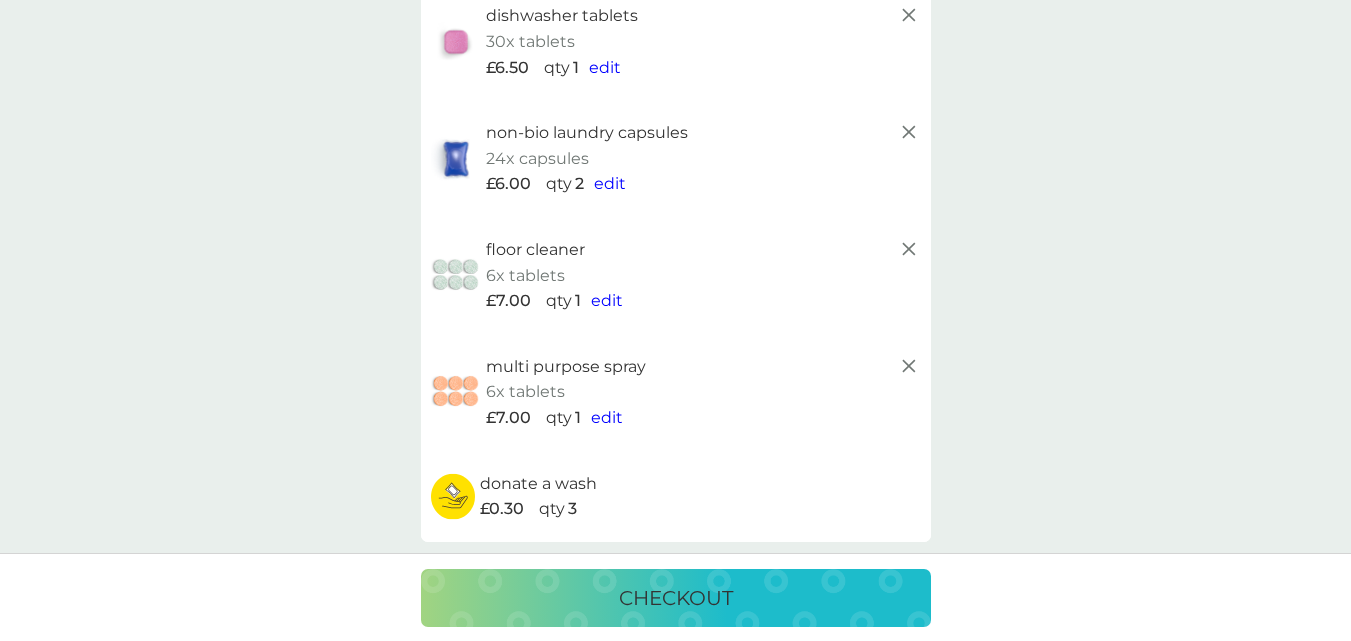 scroll, scrollTop: 160, scrollLeft: 0, axis: vertical 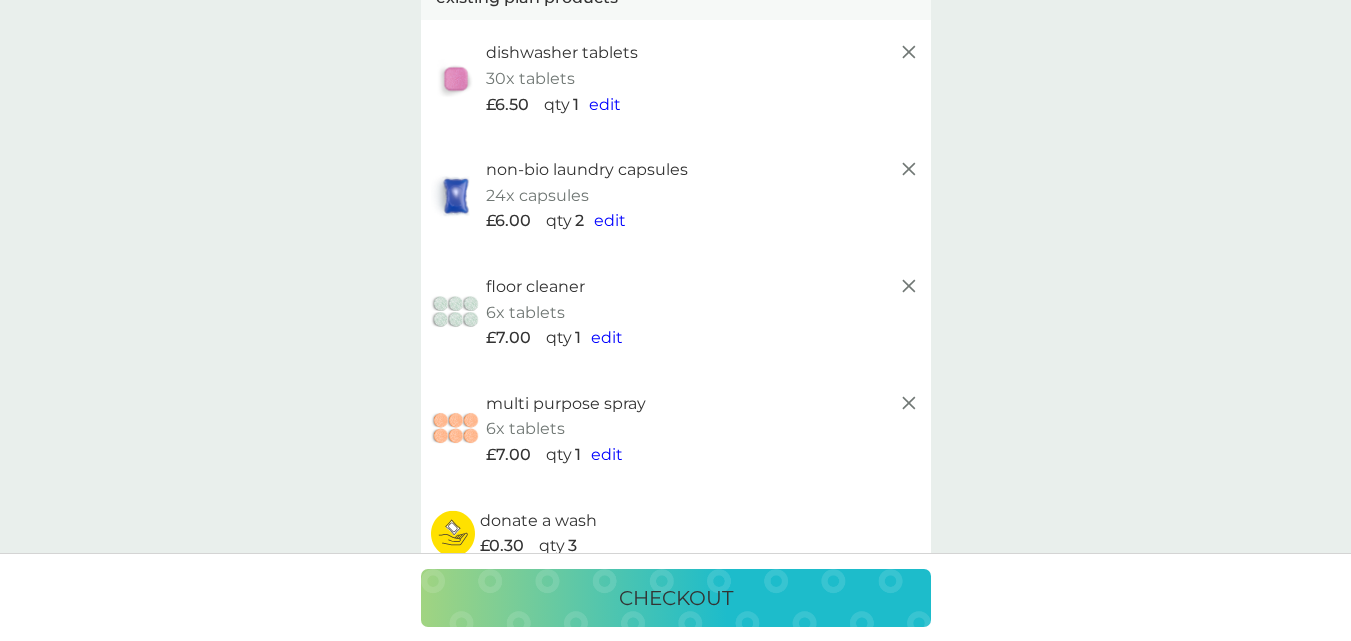 click 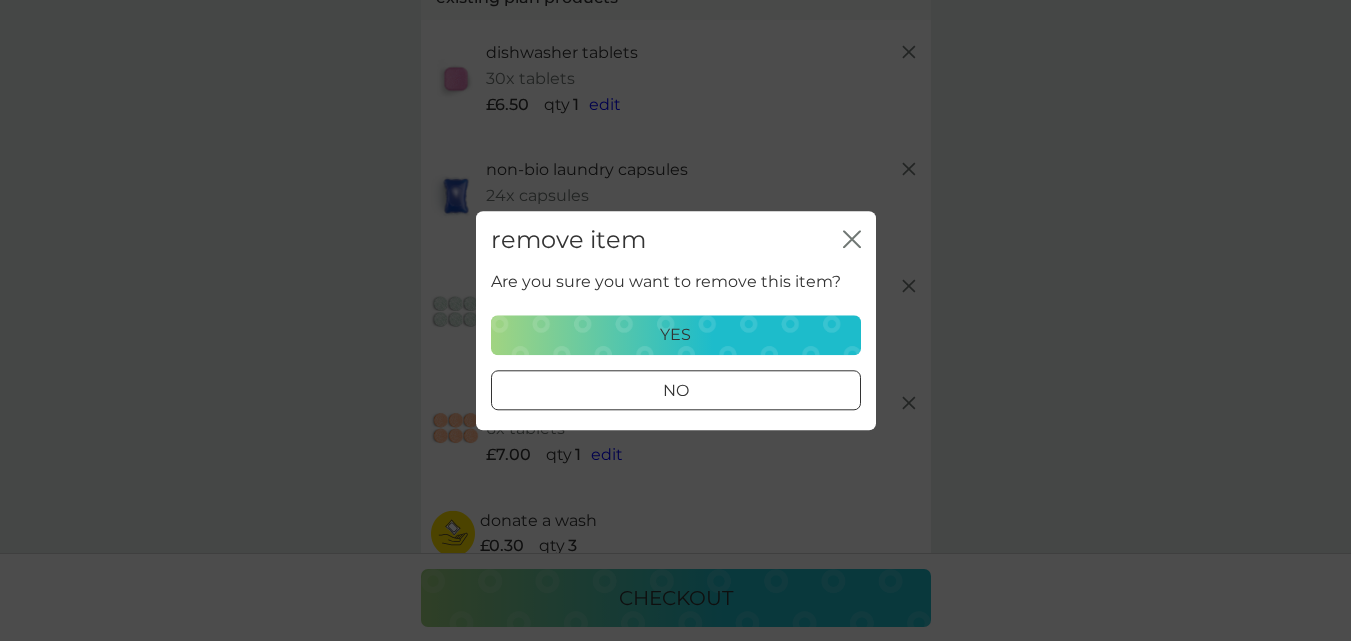 click on "yes" at bounding box center [676, 335] 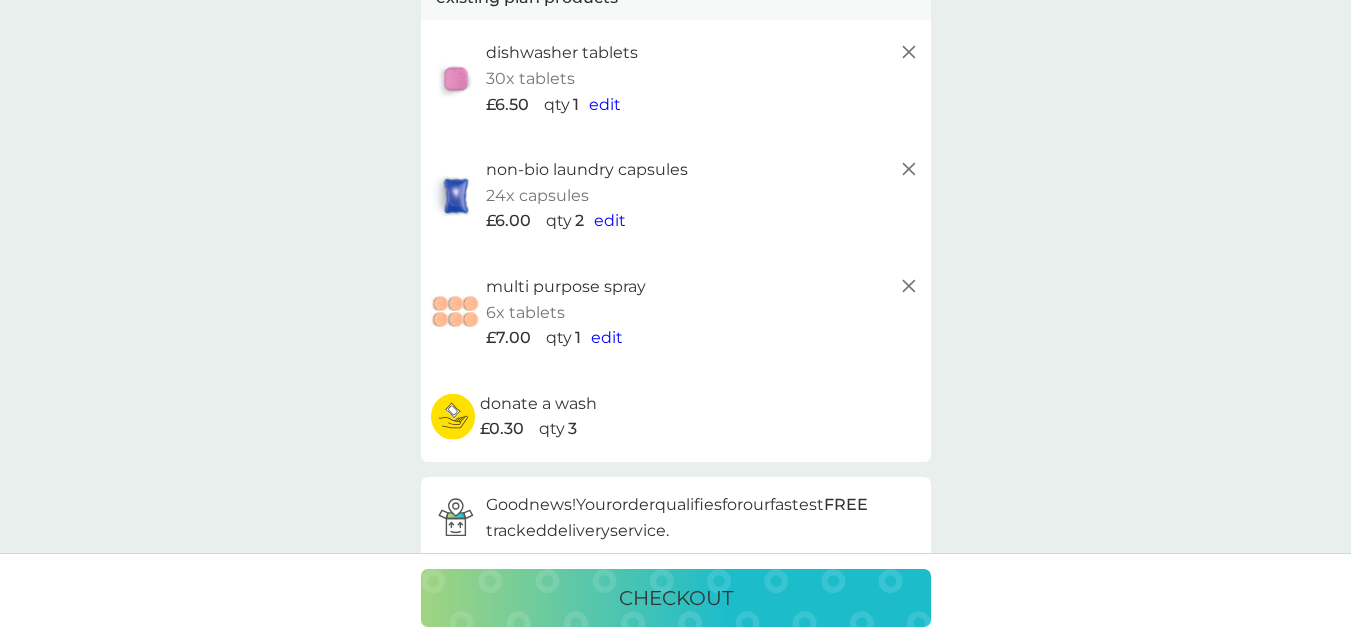click 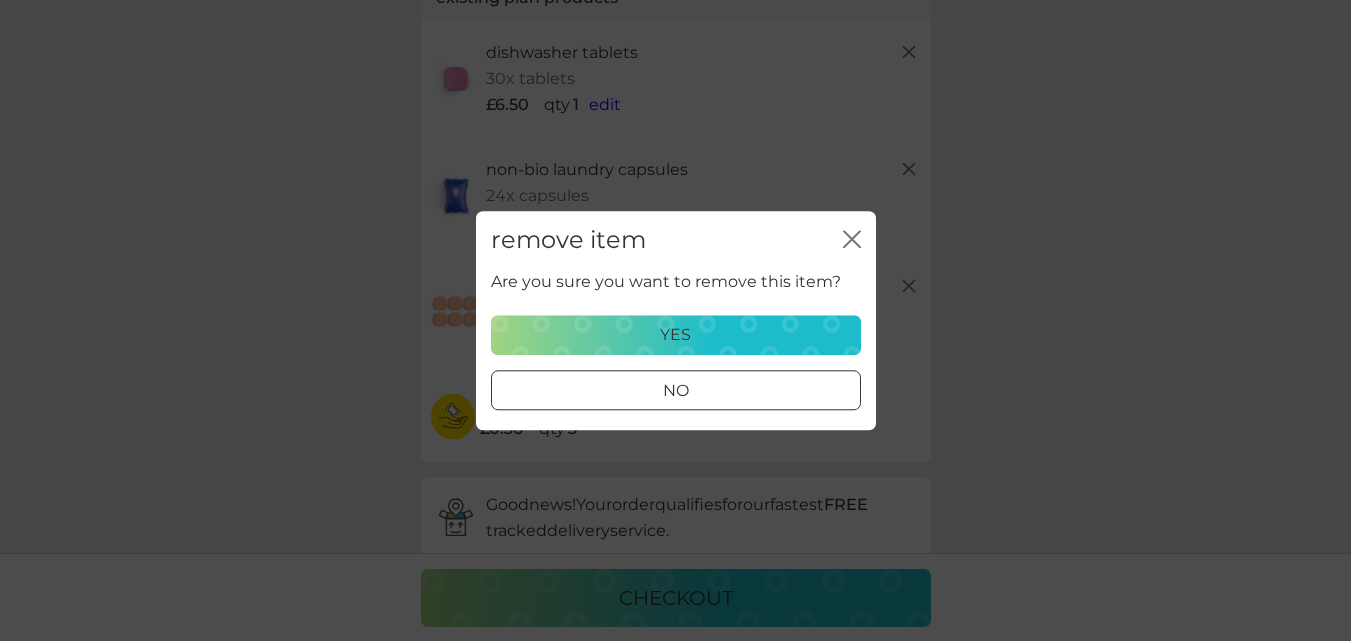 click on "yes" at bounding box center [676, 335] 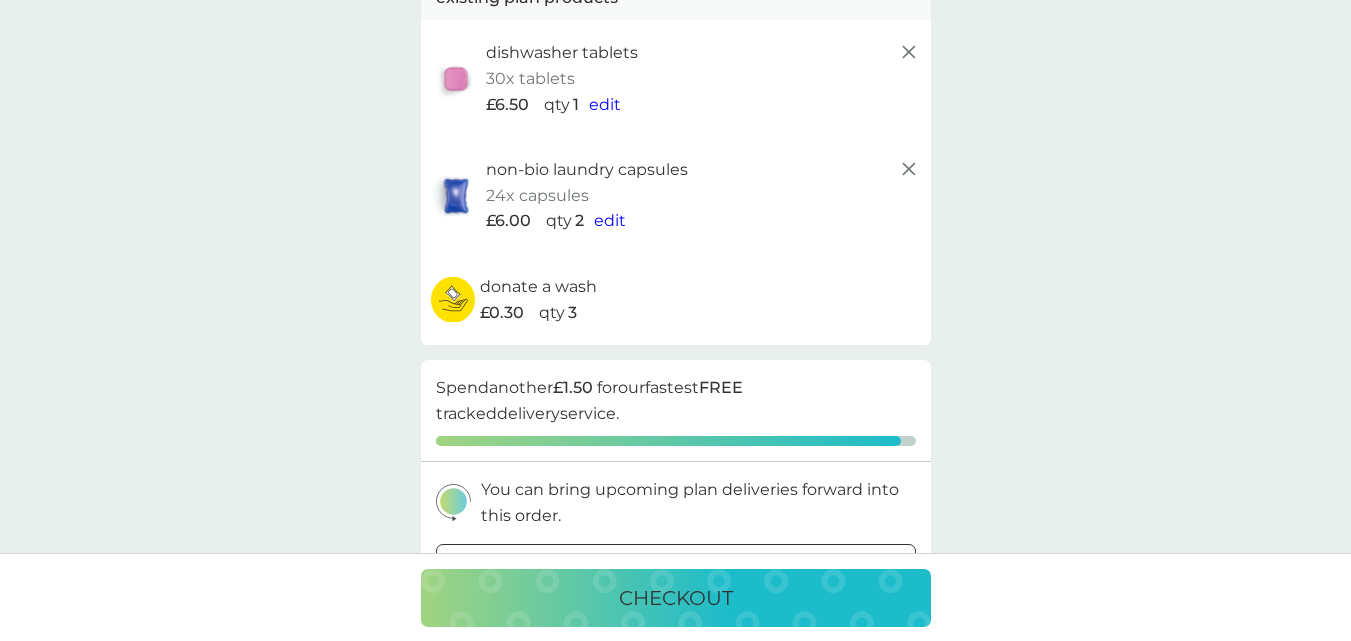 click on "edit" at bounding box center (605, 104) 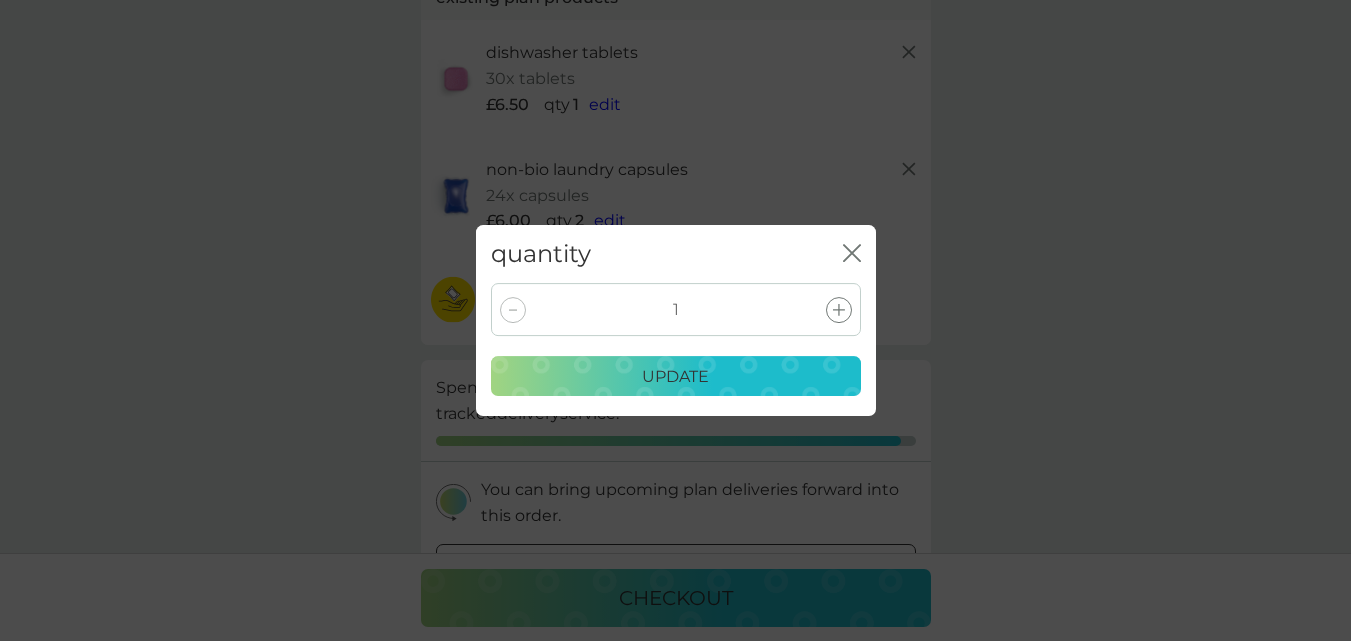 click 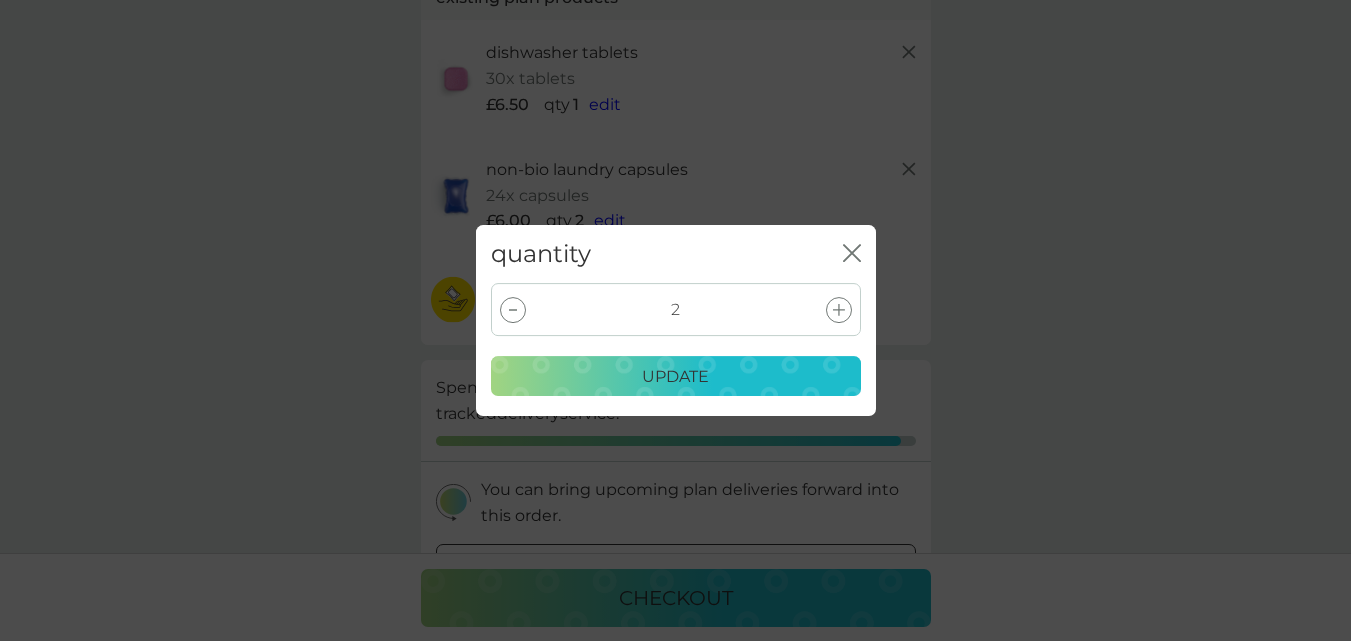 drag, startPoint x: 833, startPoint y: 314, endPoint x: 707, endPoint y: 386, distance: 145.12064 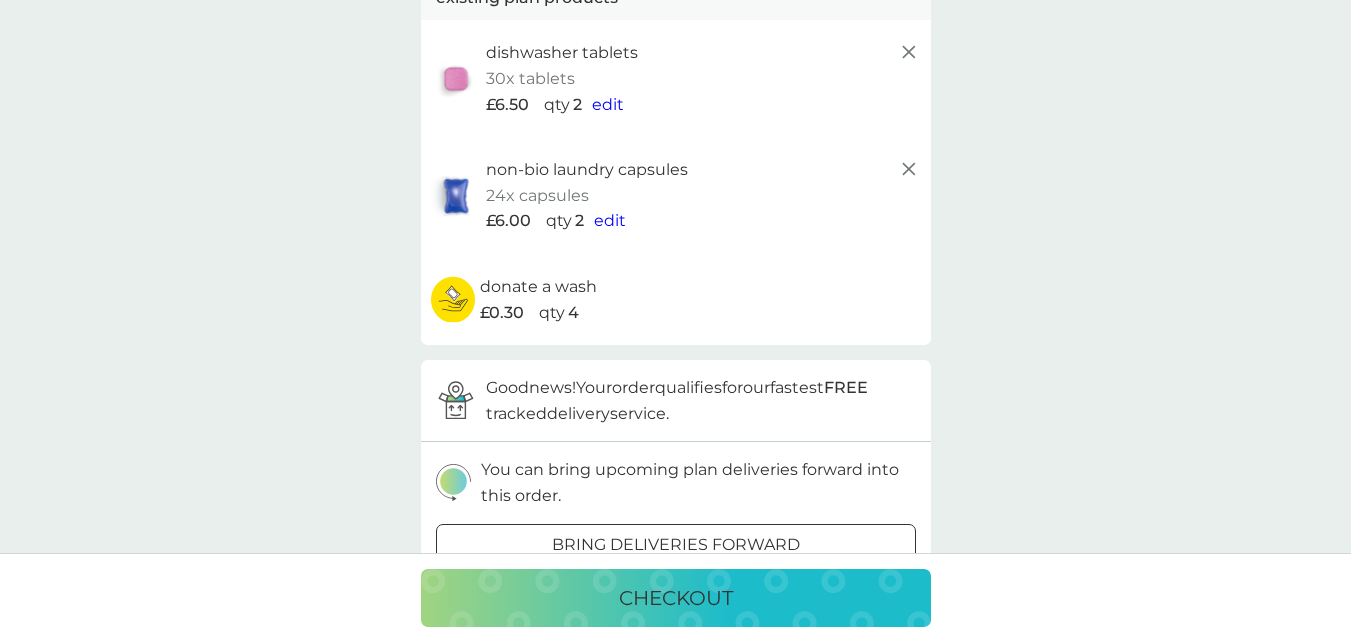 click on "your basket. existing plan products dishwasher tablets 30x tablets £6.50 qty 2 edit non-bio laundry capsules 24x capsules £6.00 qty 2 edit donate a wash £0.30 qty 4 proceed to checkout Good  news!  Your  order  qualifies  for  our  fastest  FREE   tracked  delivery  service.  You can bring upcoming plan deliveries forward into this order. bring deliveries forward add more products we   donate 1 wash   to The Hygiene Bank charity with every laundry or dishwash FREE trial. Delivery FREE Total to pay £26.20 your future charges. existing plans next charge date [DATE] dishwasher tablets 30x tablets   £6.50 qty 1 next charge date [DATE] non-bio laundry capsules 24x capsules   £6.00 qty 1 checkout" at bounding box center (675, 593) 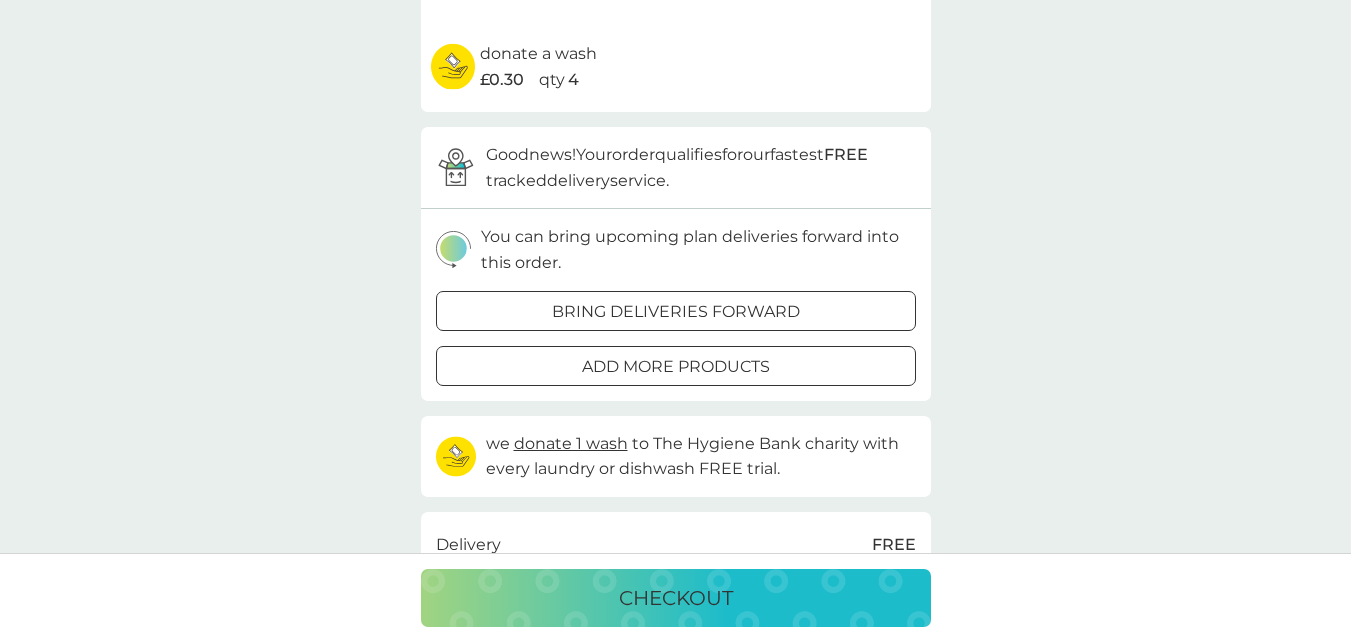 scroll, scrollTop: 400, scrollLeft: 0, axis: vertical 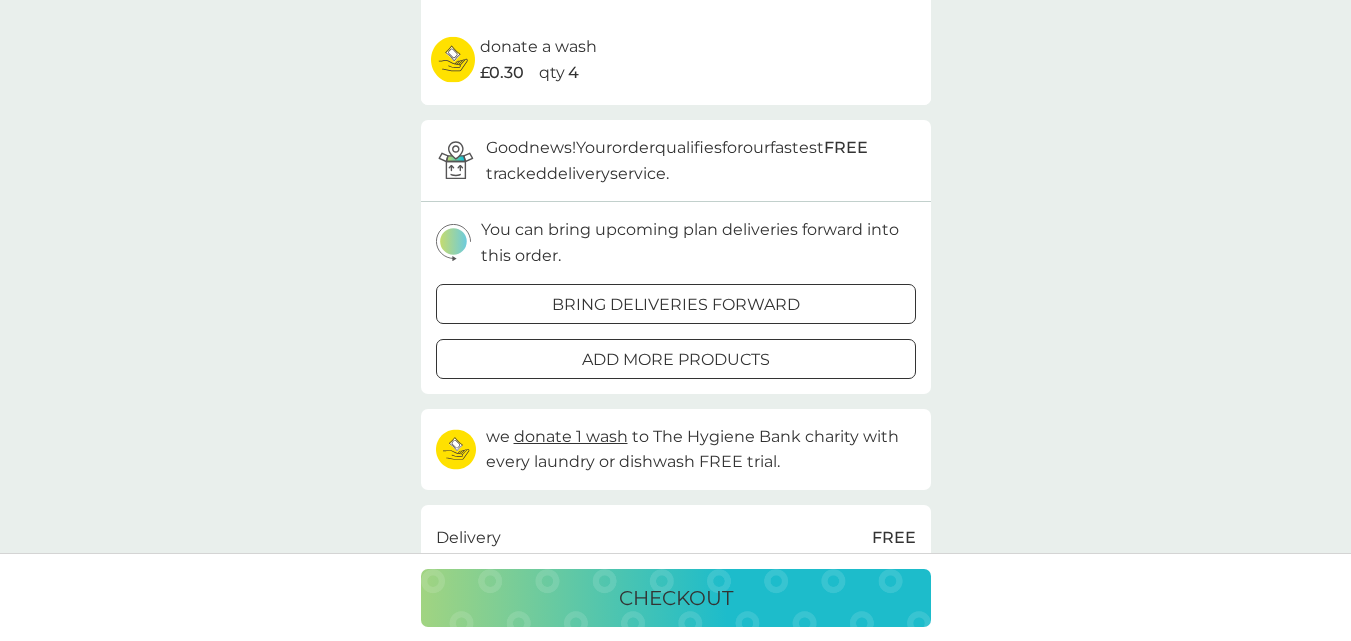 click on "checkout" at bounding box center (676, 598) 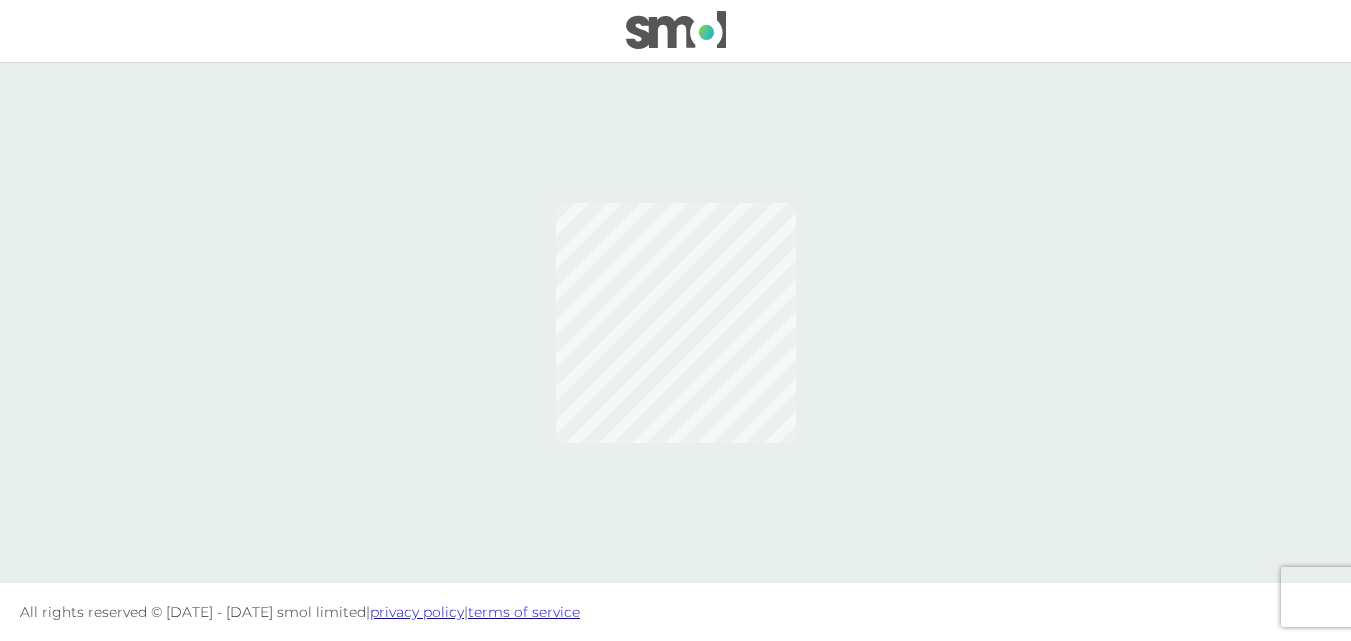 scroll, scrollTop: 0, scrollLeft: 0, axis: both 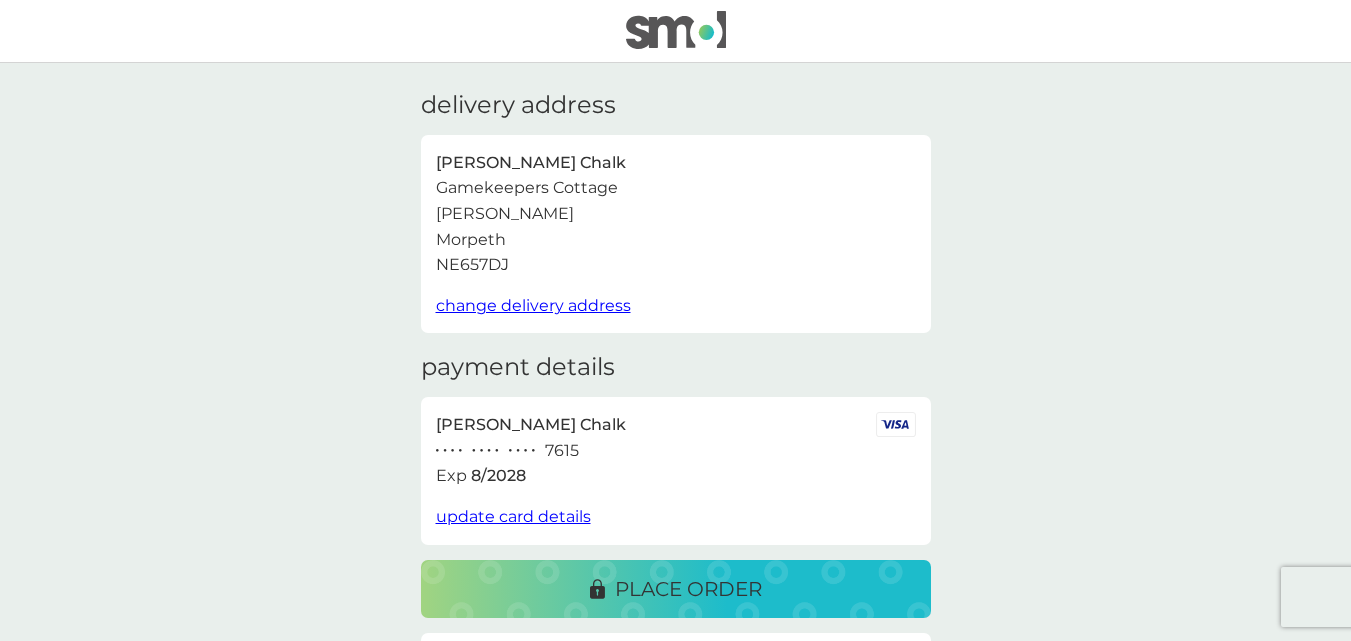 click on "change delivery address" at bounding box center (533, 305) 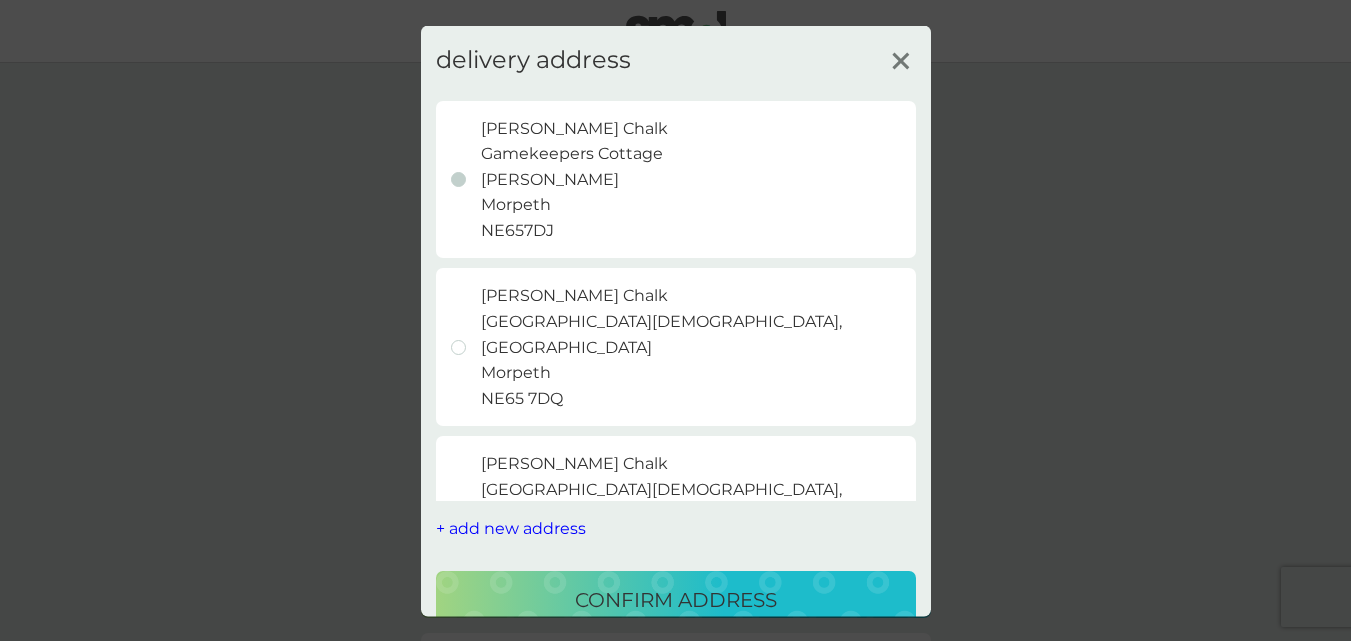 click at bounding box center (458, 346) 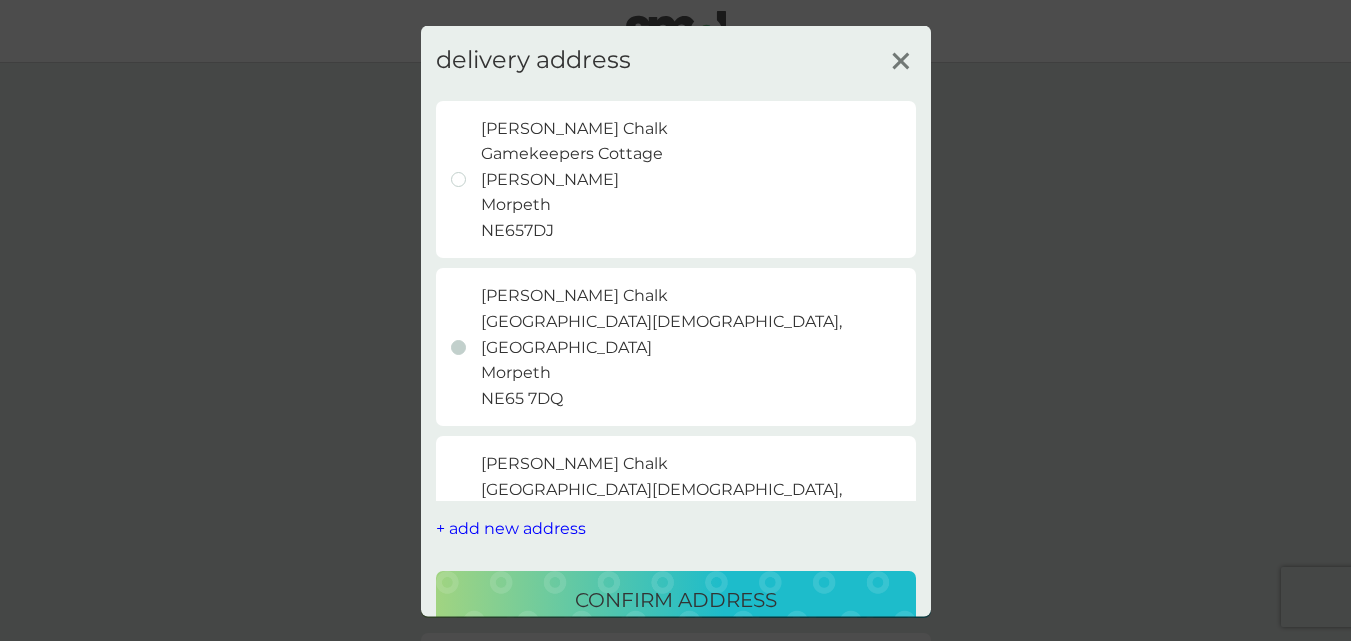 click on "confirm address" at bounding box center (676, 600) 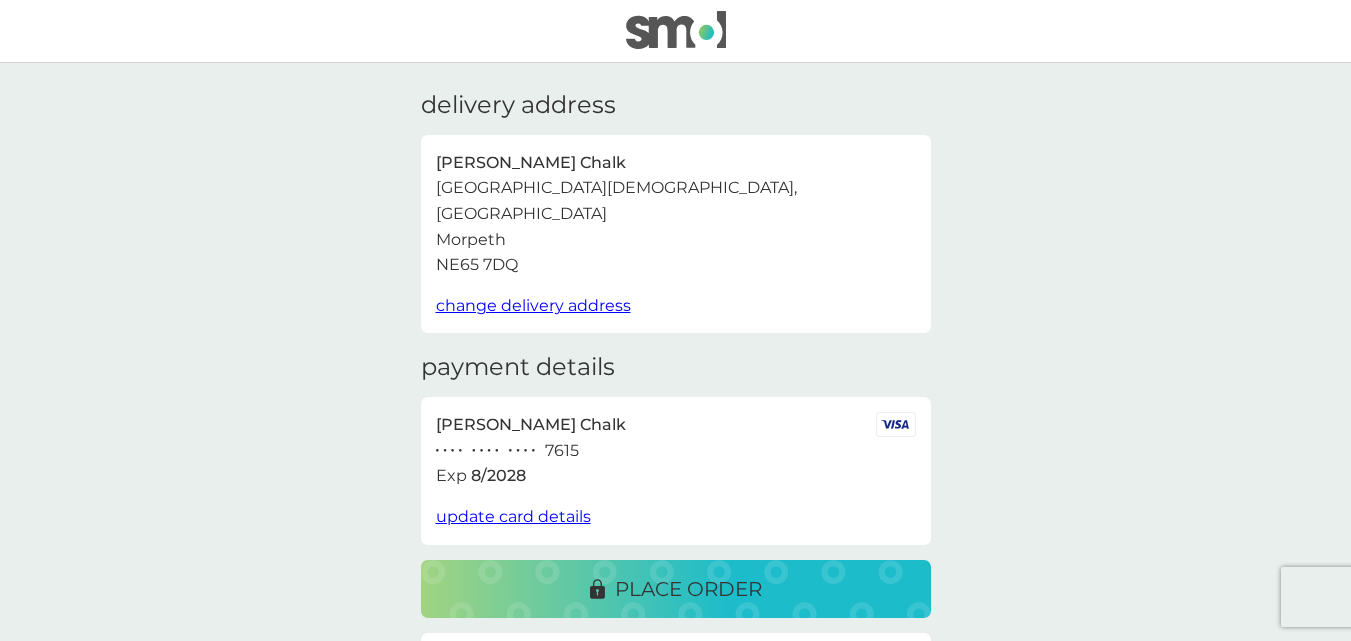 click on "place order" at bounding box center [688, 589] 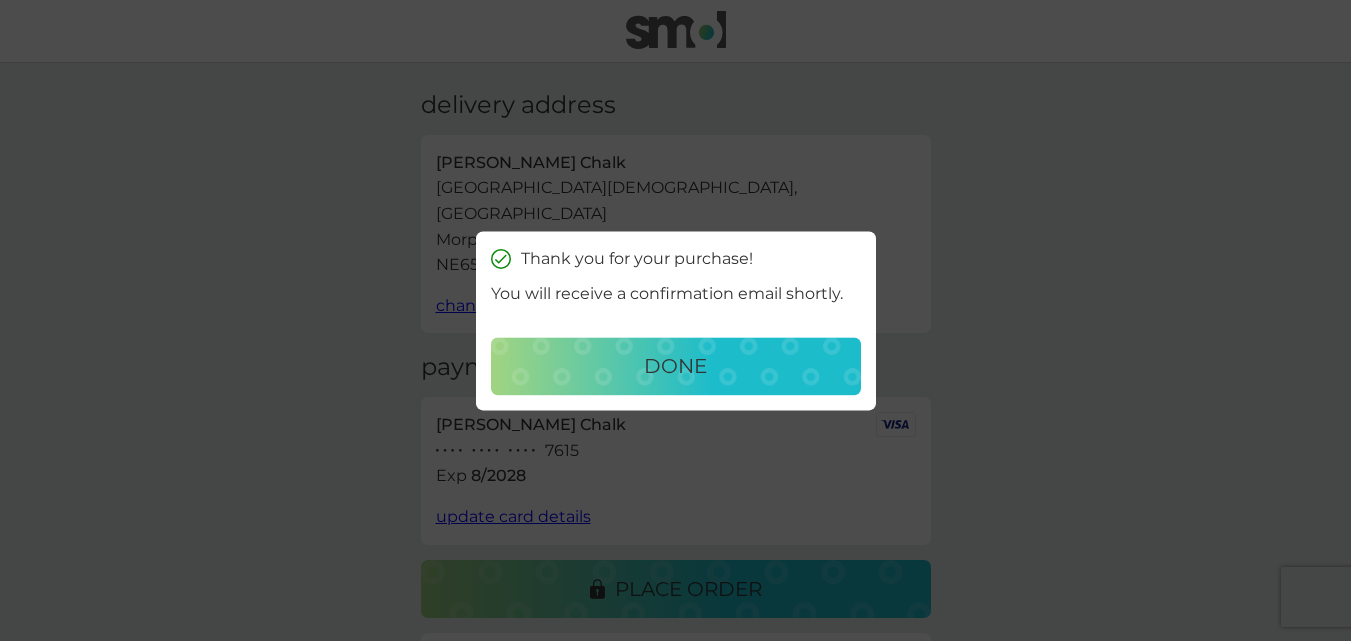 click on "done" at bounding box center (675, 366) 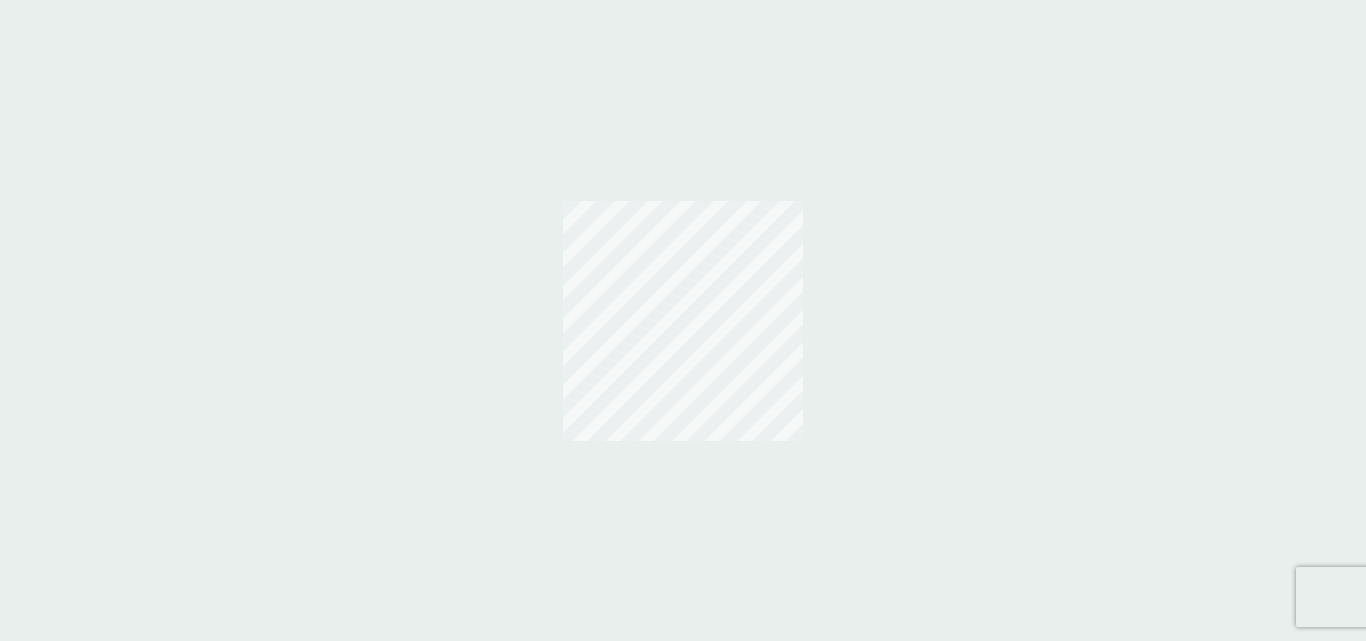 scroll, scrollTop: 0, scrollLeft: 0, axis: both 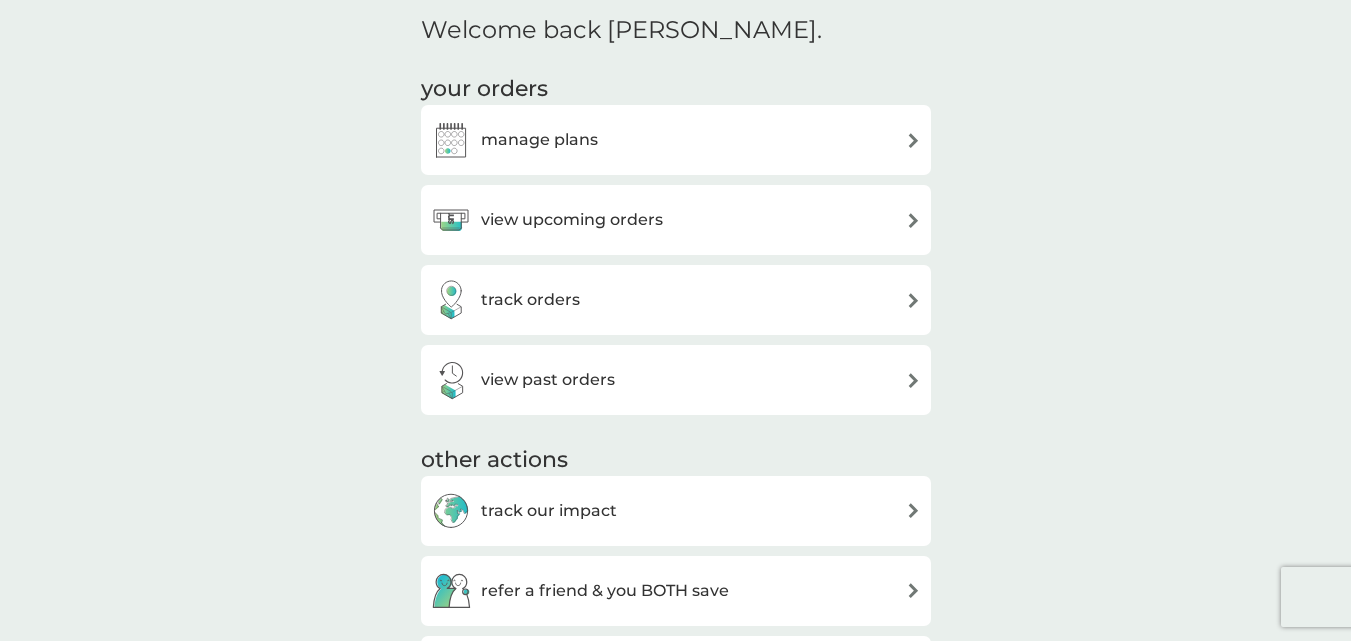 click on "manage plans" at bounding box center (539, 140) 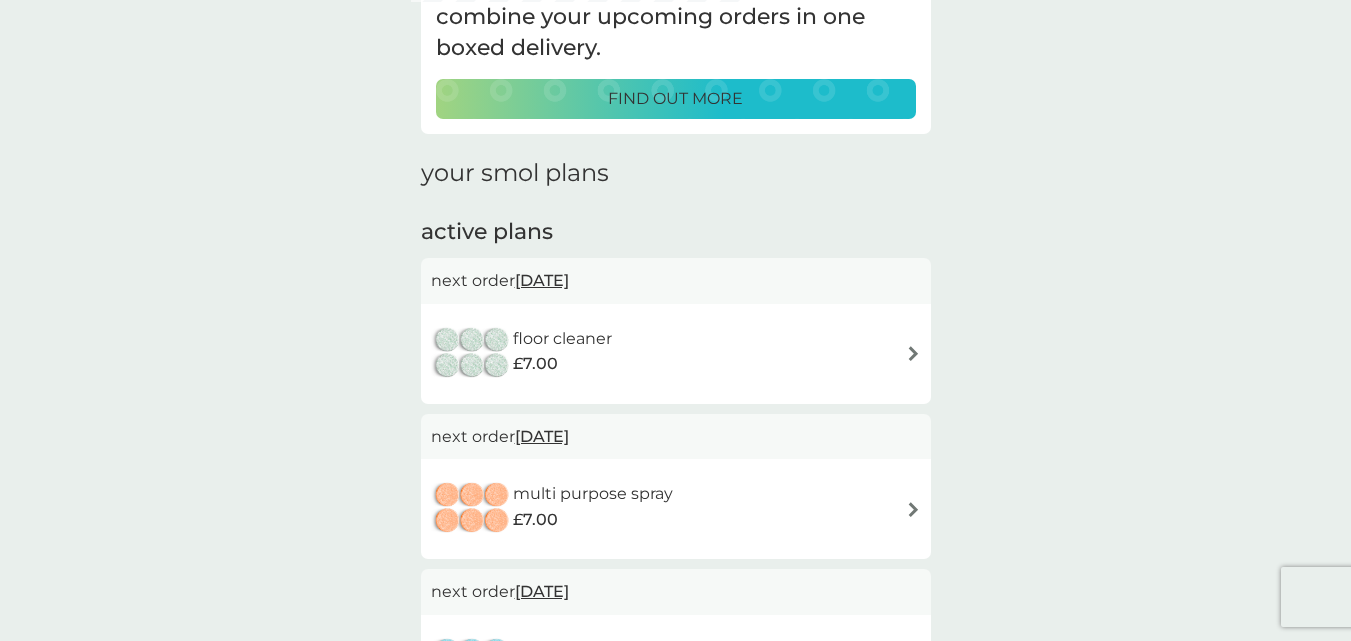 scroll, scrollTop: 160, scrollLeft: 0, axis: vertical 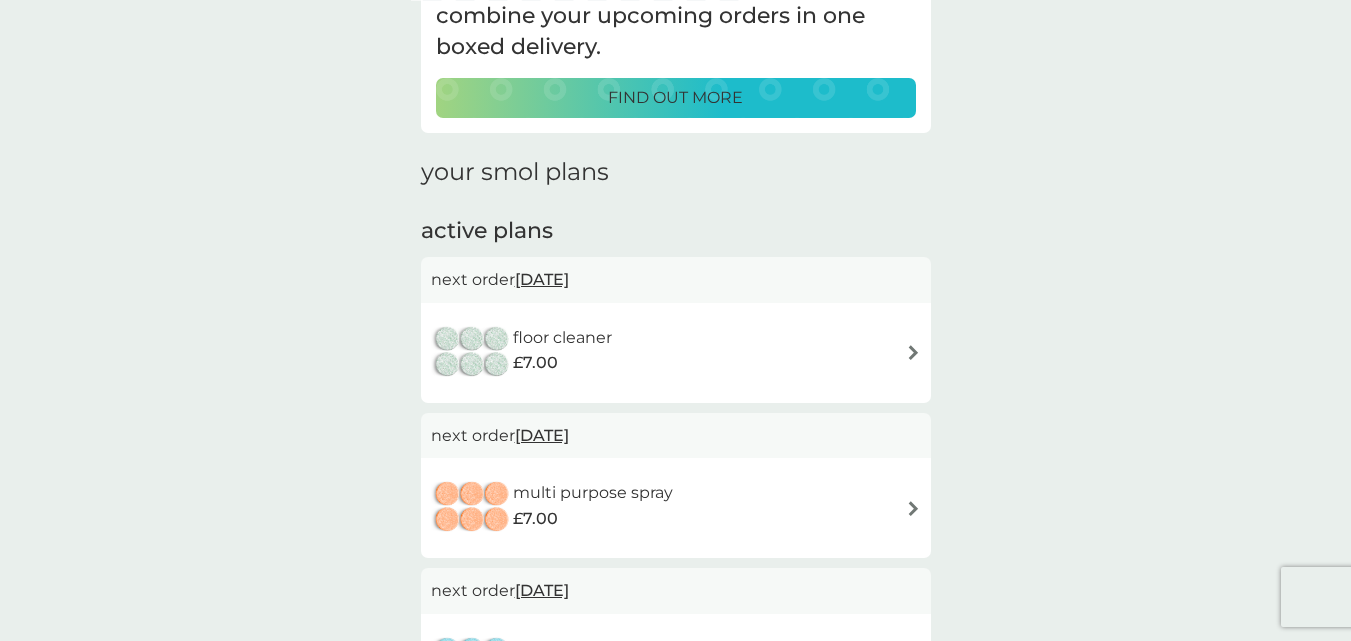 click at bounding box center (913, 352) 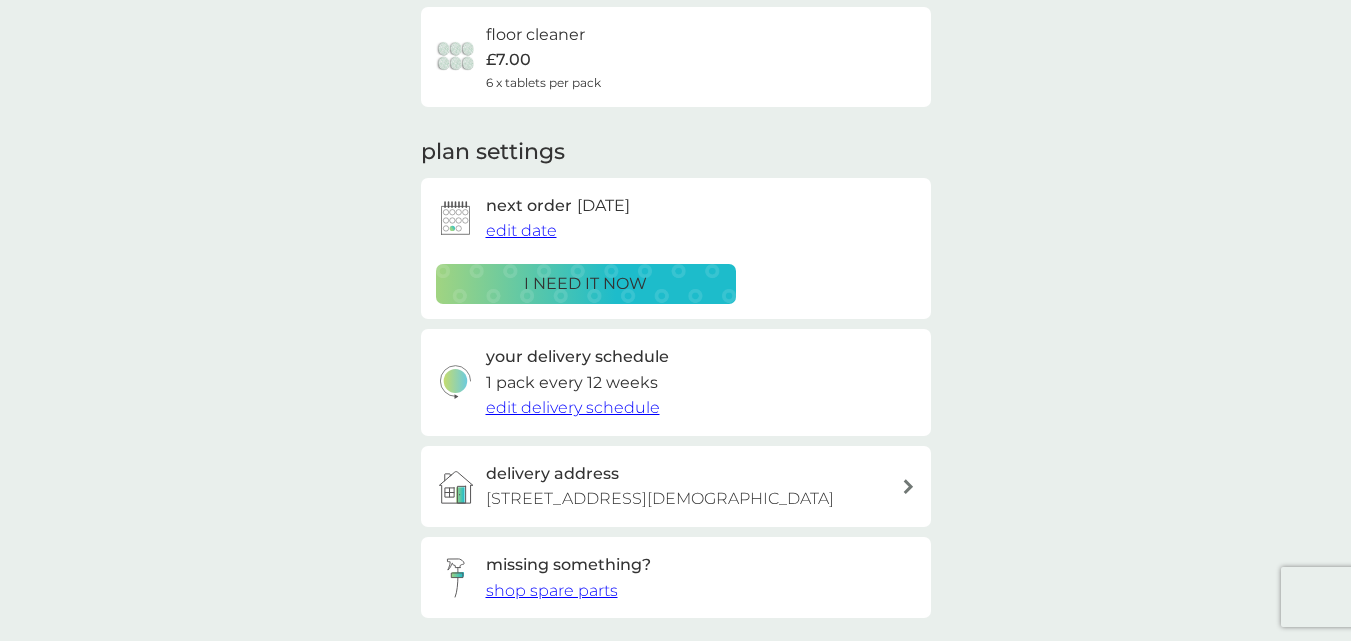 scroll, scrollTop: 0, scrollLeft: 0, axis: both 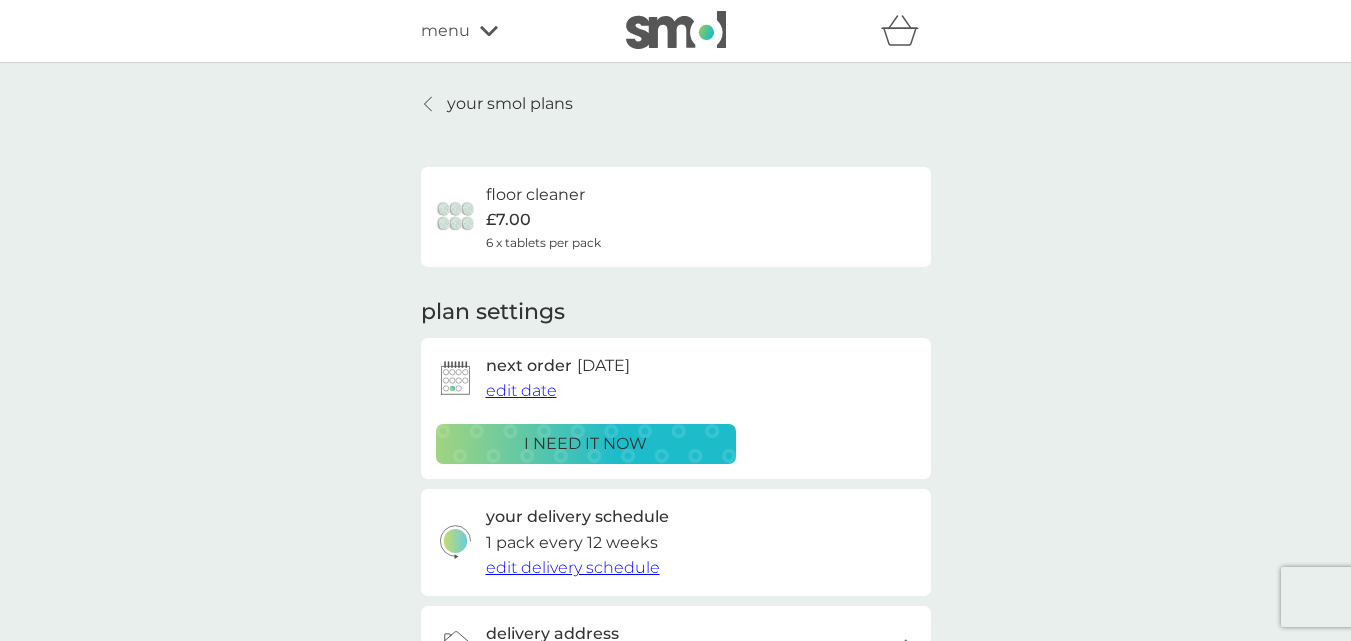 click on "edit date" at bounding box center [521, 390] 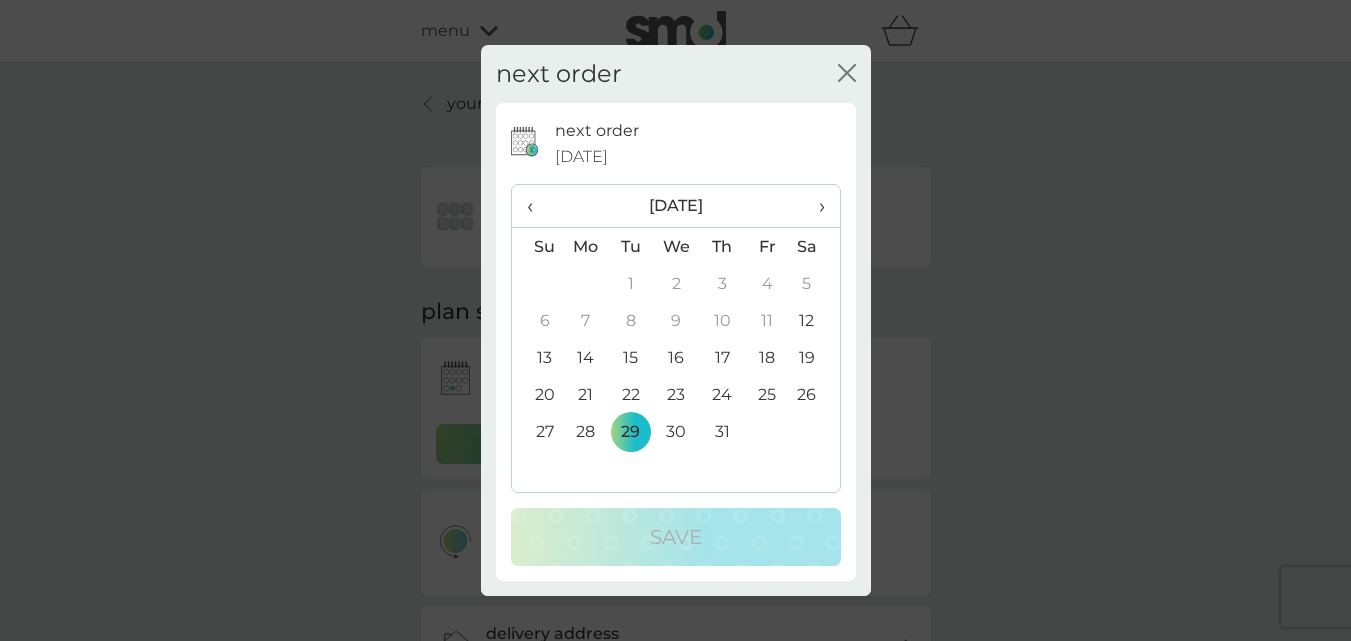 click on "›" at bounding box center [814, 206] 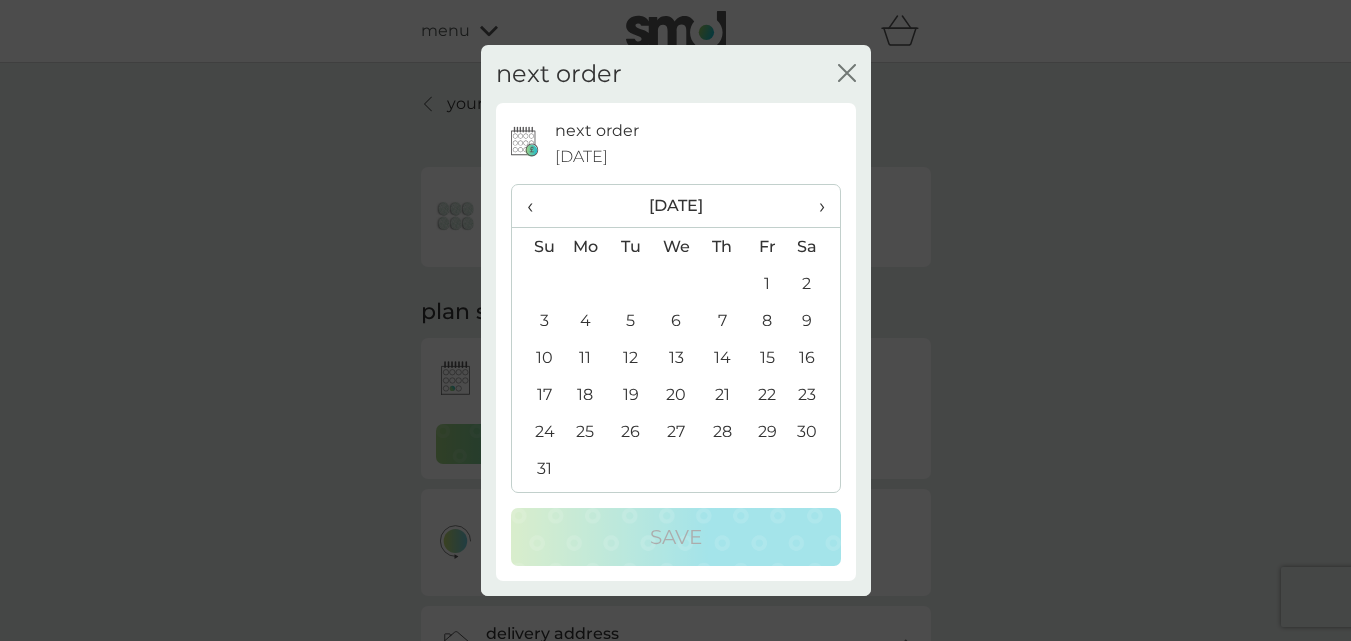 click on "›" at bounding box center [814, 206] 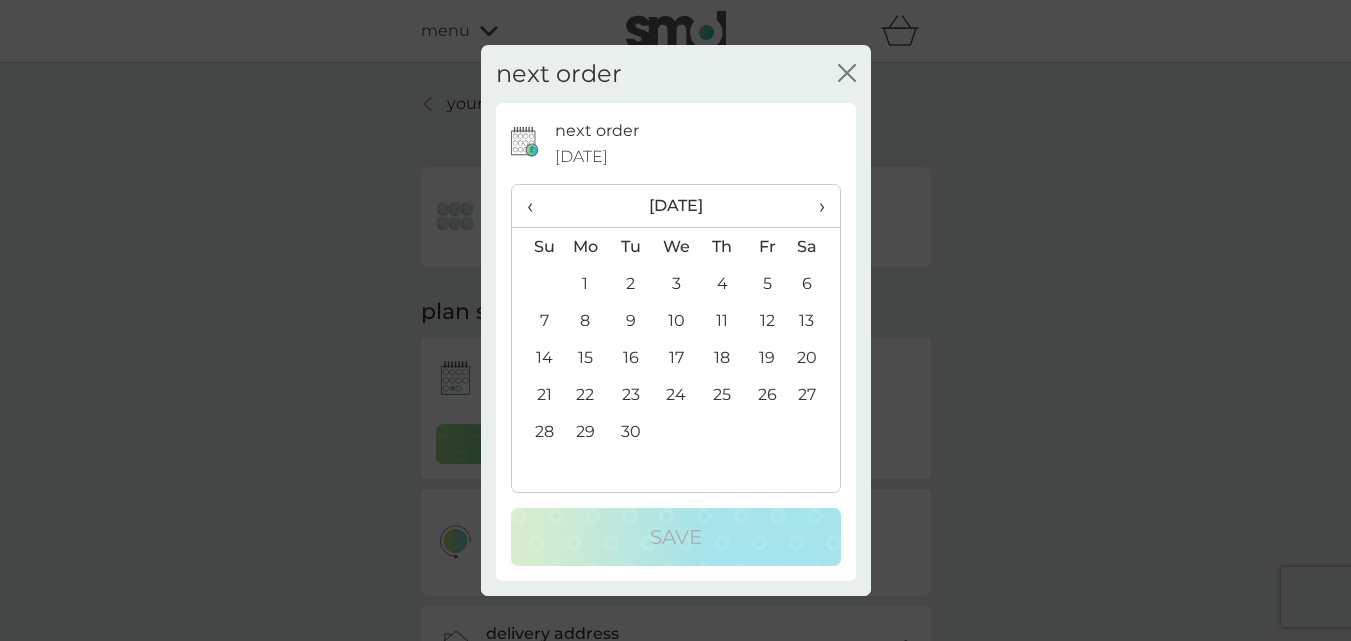 click on "1" at bounding box center (586, 283) 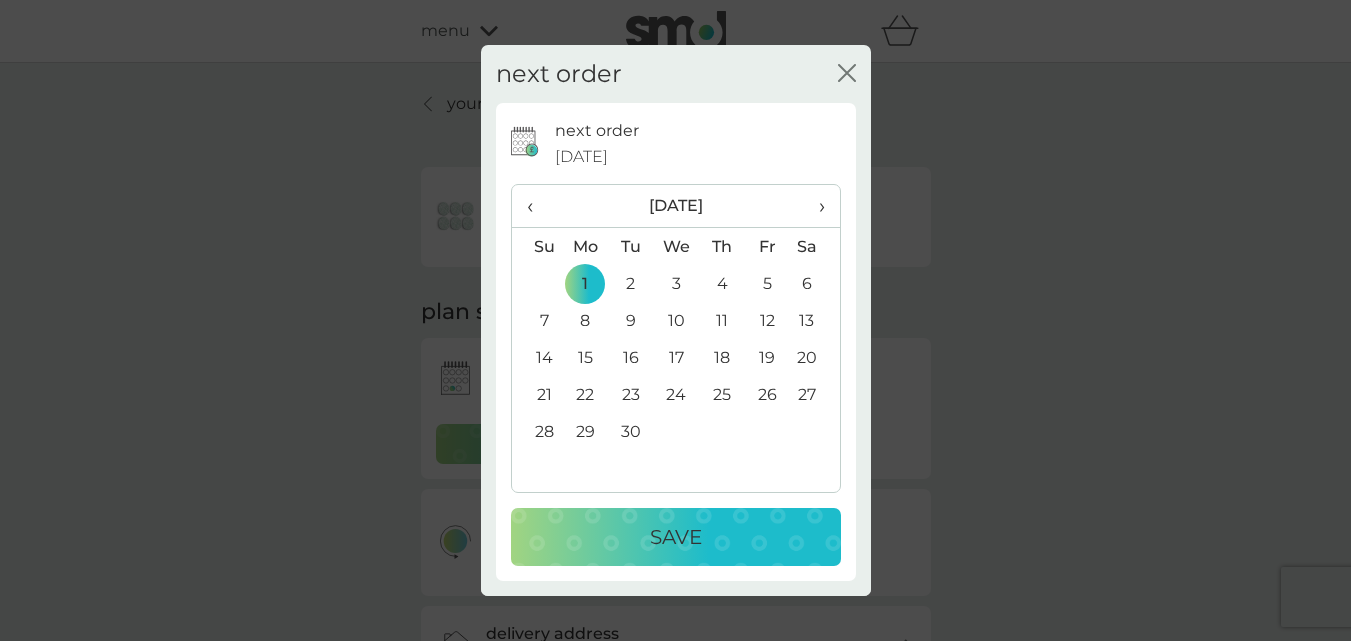 click on "Save" at bounding box center (676, 537) 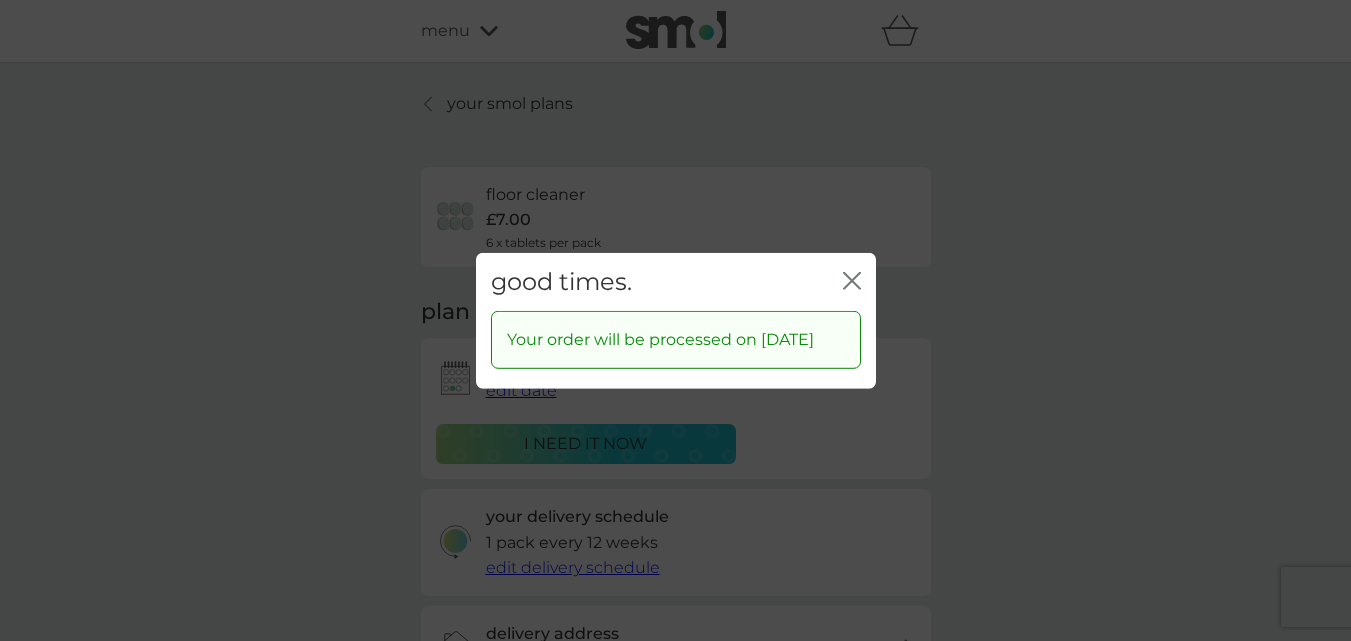 click on "close" 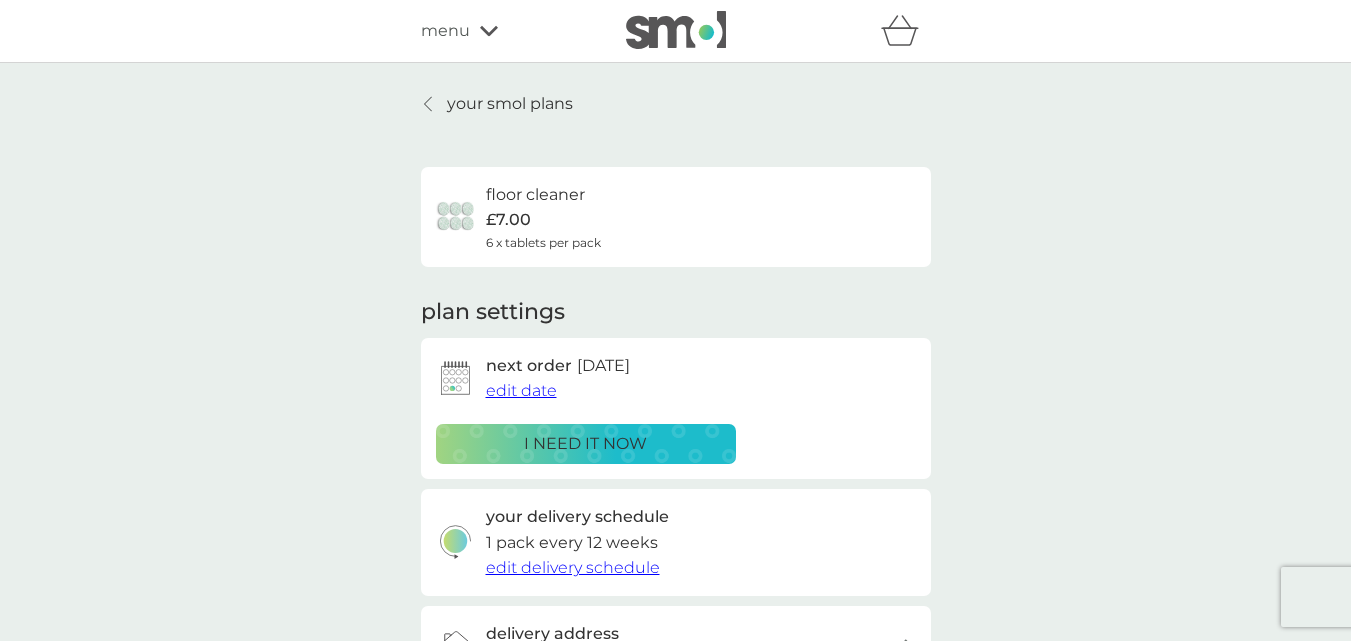 click on "your smol plans floor cleaner £7.00 6 x tablets per pack plan settings next order 1 Sep 2025 edit date i need it now your delivery schedule 1 pack every 12 weeks edit delivery schedule delivery address Old Church, Harbottle,  Morpeth, NE65 7DQ missing something? shop spare parts Pause plan cancel plan" at bounding box center (675, 497) 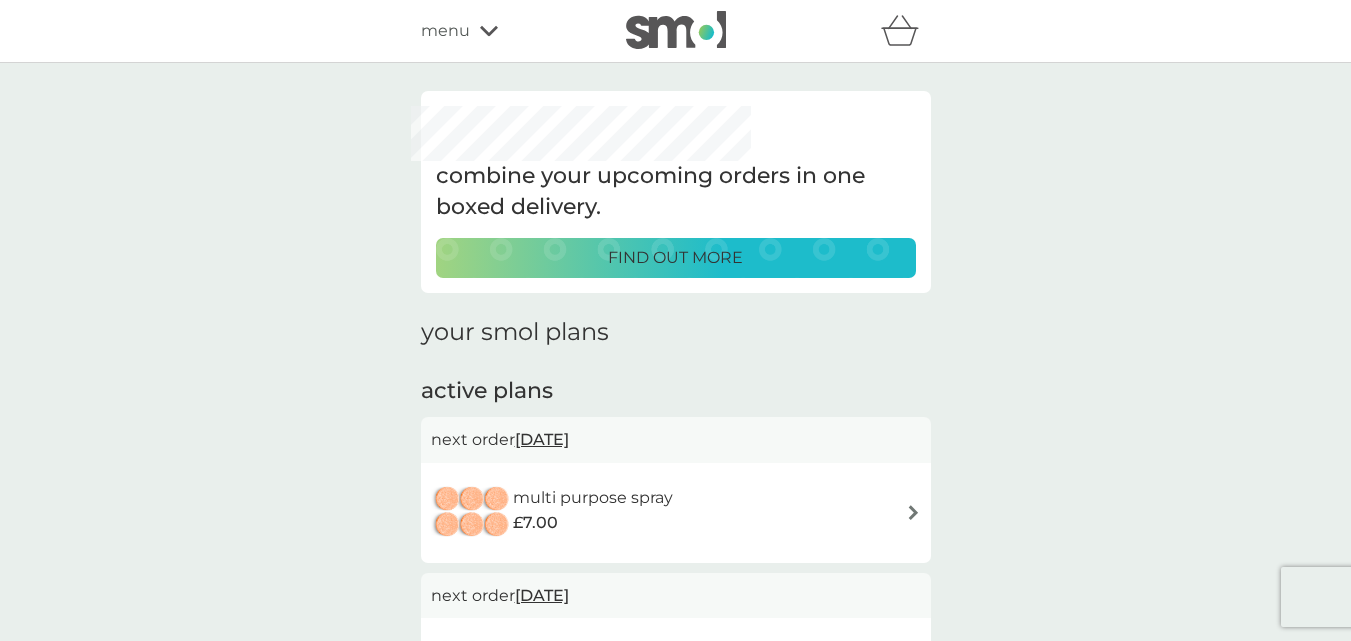 click on "combine your upcoming orders in one boxed delivery. find out more your smol plans active plans next order  1 Sep 2025 multi purpose spray £7.00 next order  1 Sep 2025 floor cleaner £7.00 next order  2 Oct 2025 foaming bathroom spray £7.00 next order  13 Oct 2025 non-bio laundry capsules £6.00 next order  1 Dec 2025 dishwasher tablets £6.50 next order  15 Jan 2026 foaming handwash £10.50 cancelled plans bio laundry capsules £6.00 you've cancelled this plan Re-activate Plan fragrance-free laundry capsules £6.00 you've cancelled this plan Re-activate Plan toothbrushes £7.50 you've cancelled this plan Re-activate Plan stain gel £12.50 you've cancelled this plan Re-activate Plan toothpaste £12.50 you've cancelled this plan Re-activate Plan buy again rubber gloves £5.25" at bounding box center (675, 1231) 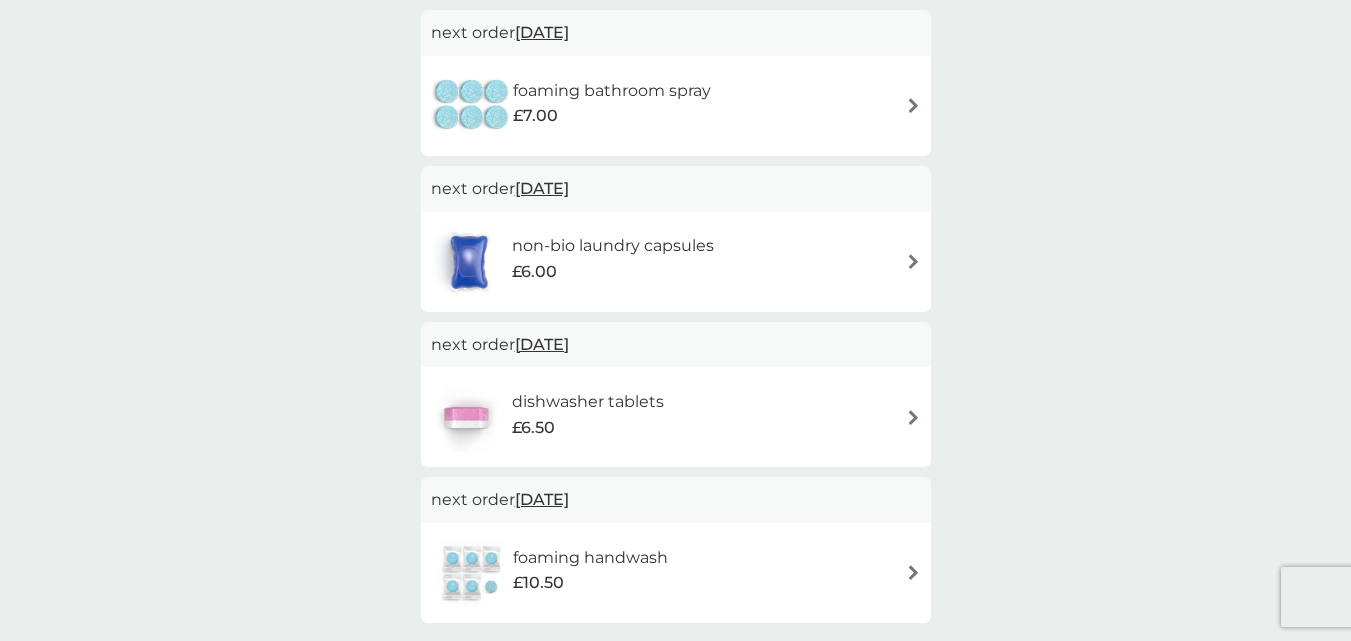 scroll, scrollTop: 720, scrollLeft: 0, axis: vertical 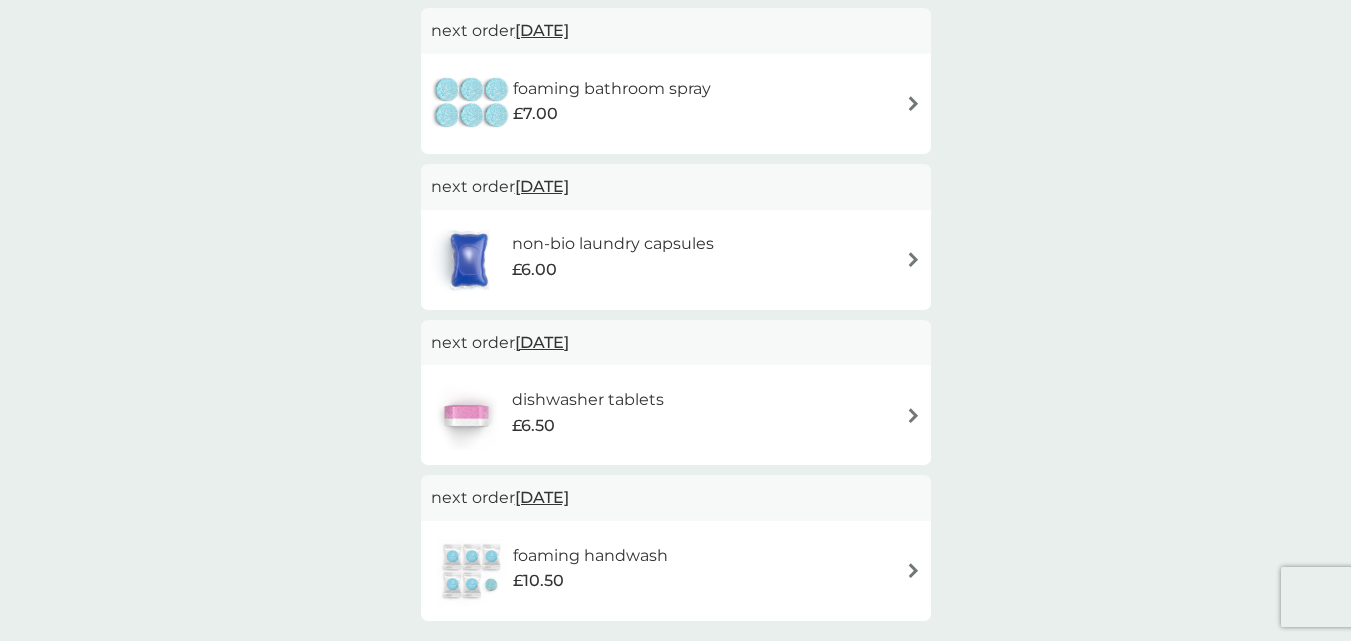 click on "1 Dec 2025" at bounding box center (542, 342) 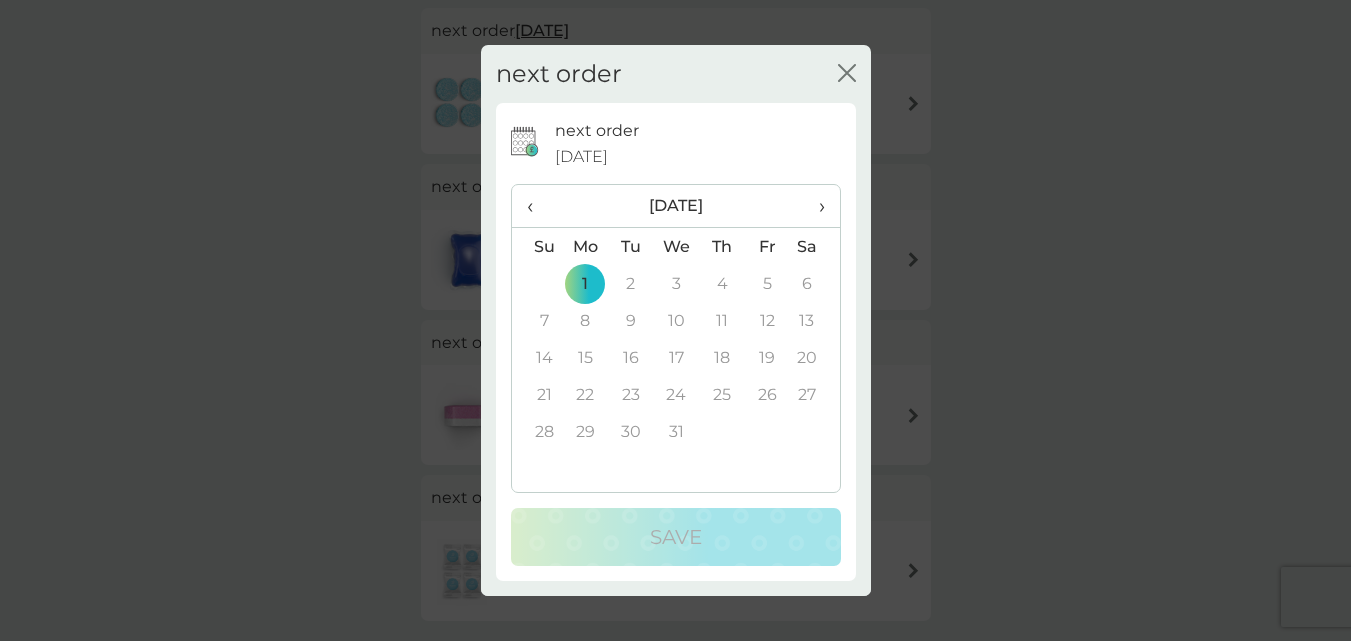 click on "‹" at bounding box center [537, 206] 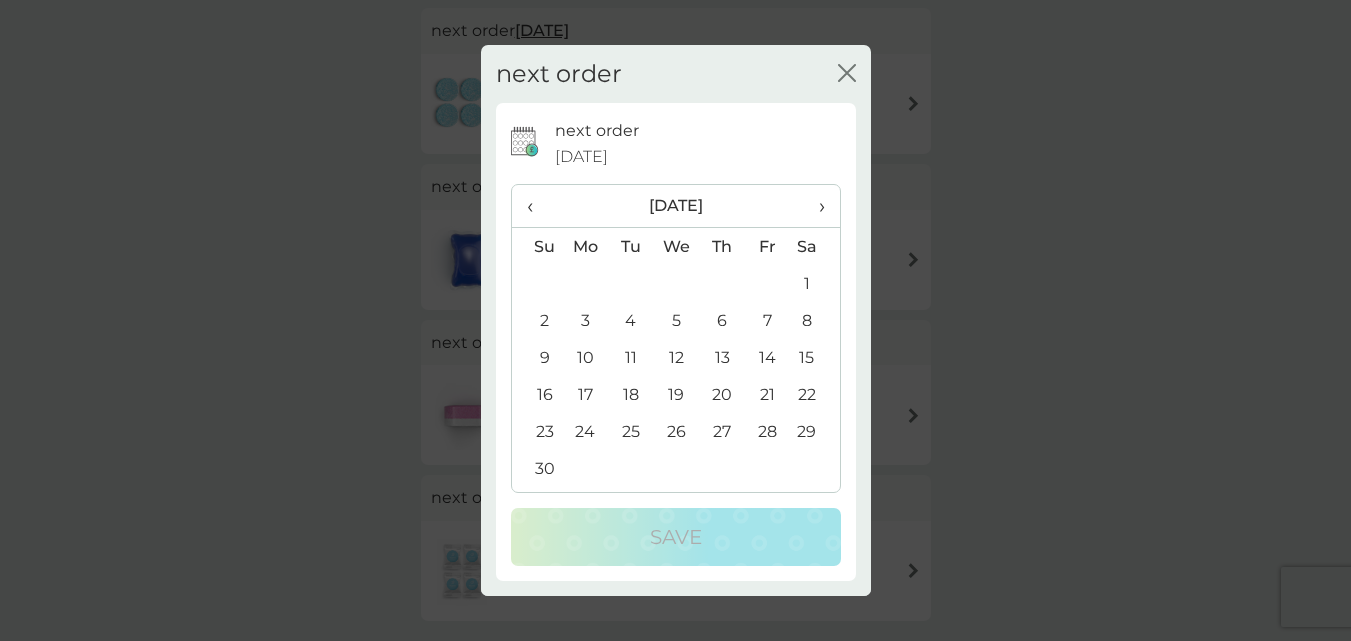 click on "‹" at bounding box center [537, 206] 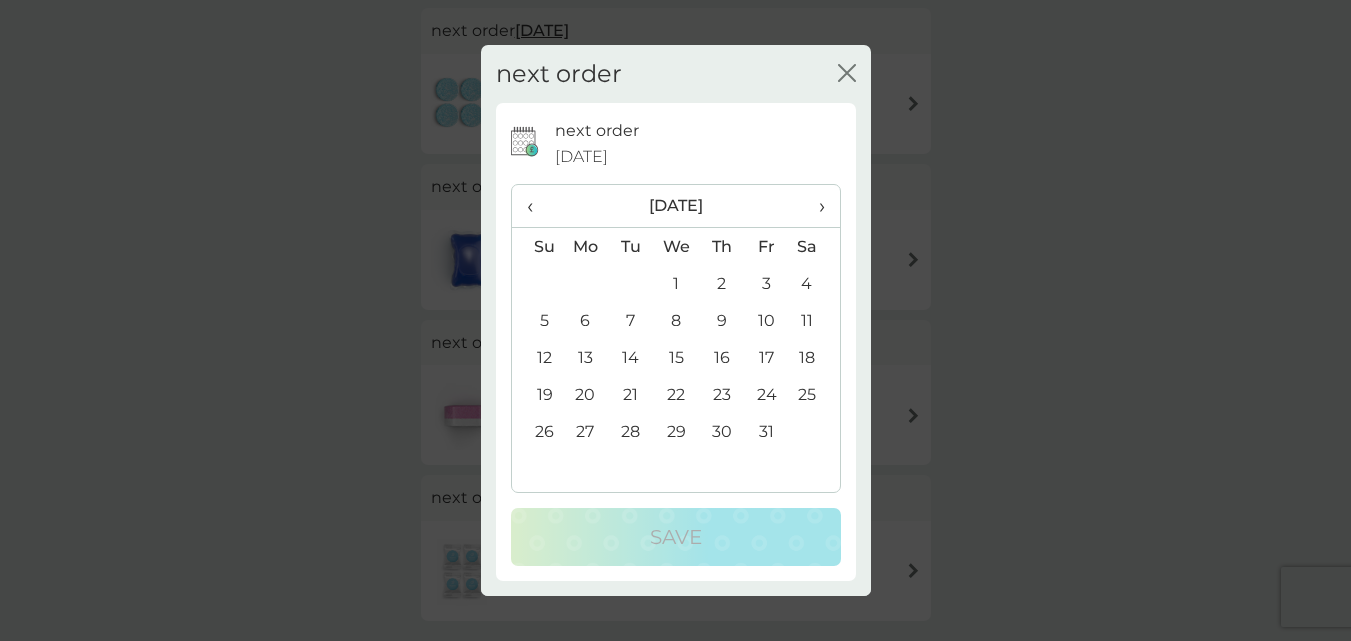 click on "‹" at bounding box center (537, 206) 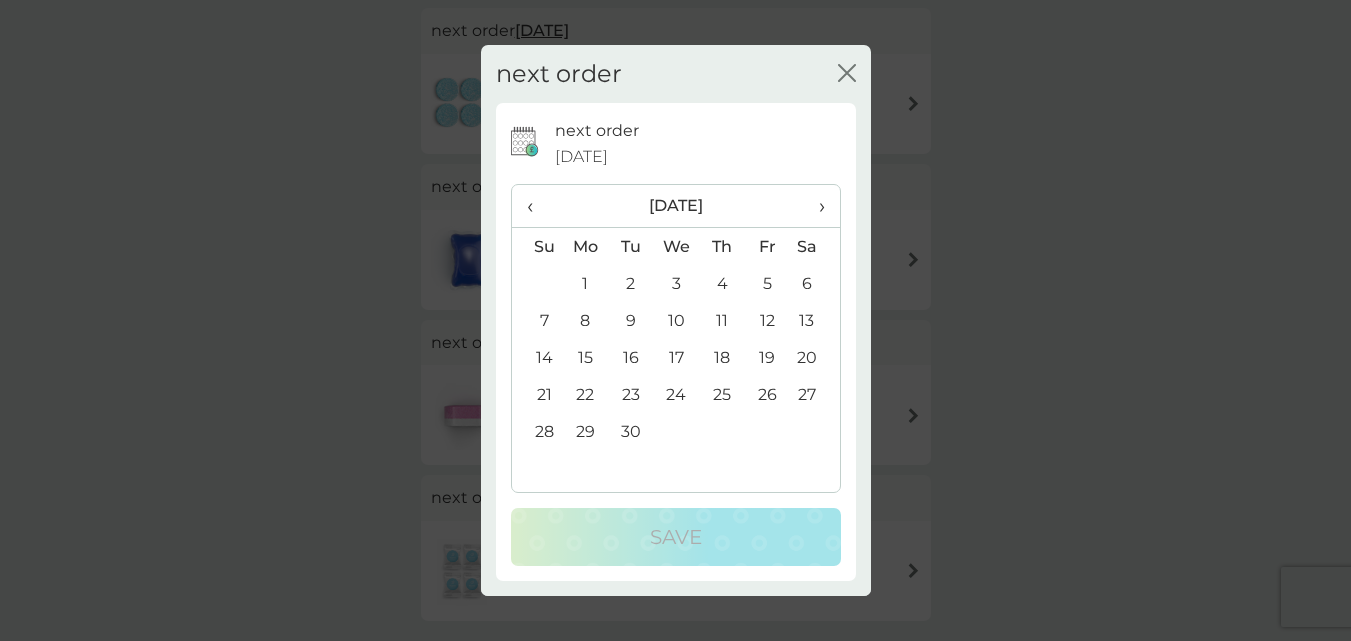 click on "1" at bounding box center [586, 283] 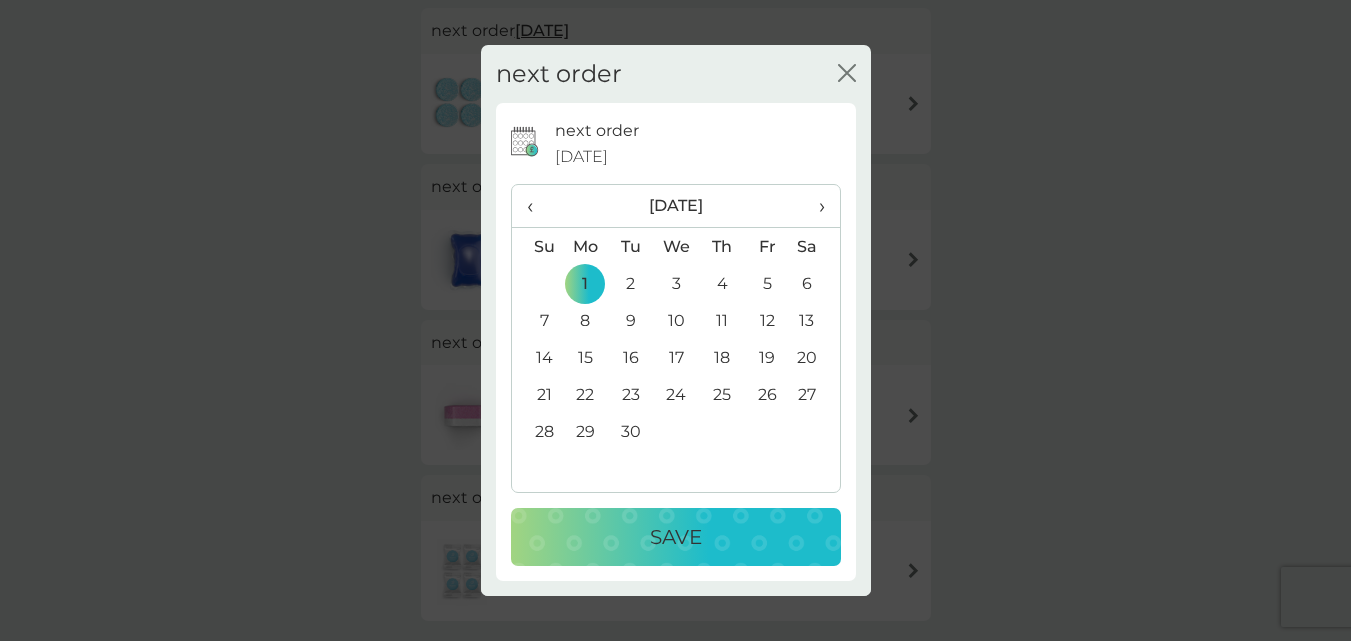 click on "Save" at bounding box center (676, 537) 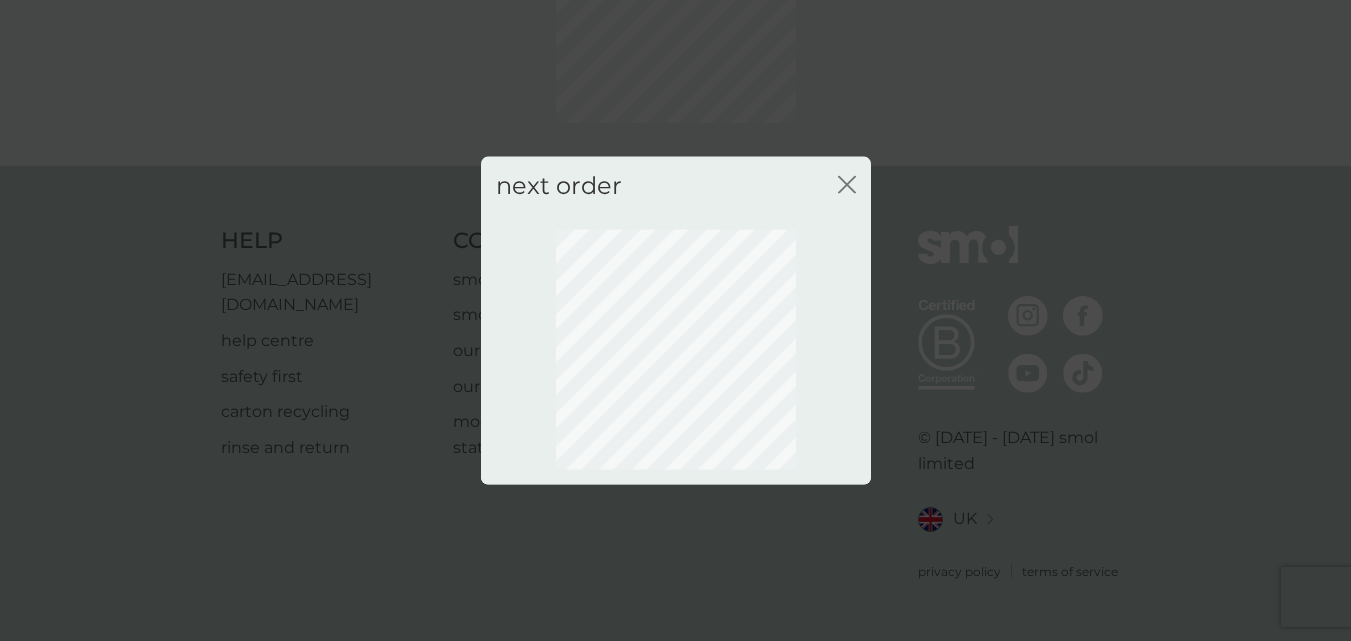 scroll, scrollTop: 198, scrollLeft: 0, axis: vertical 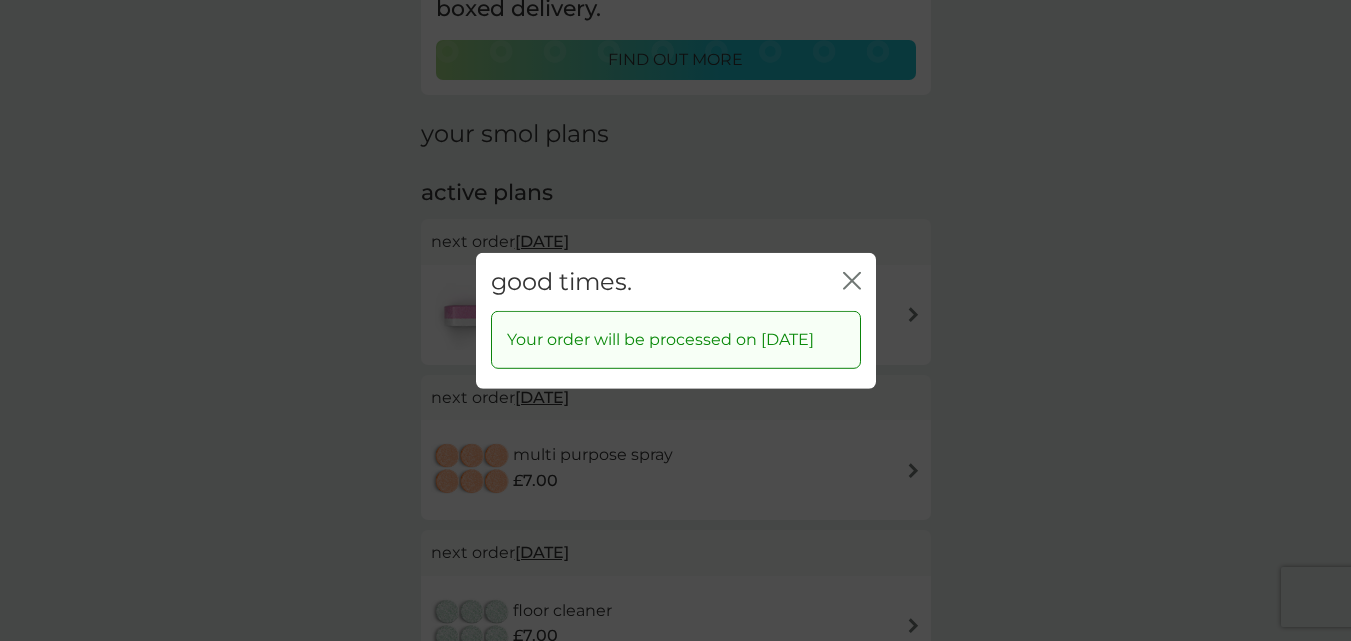 click on "close" at bounding box center (852, 281) 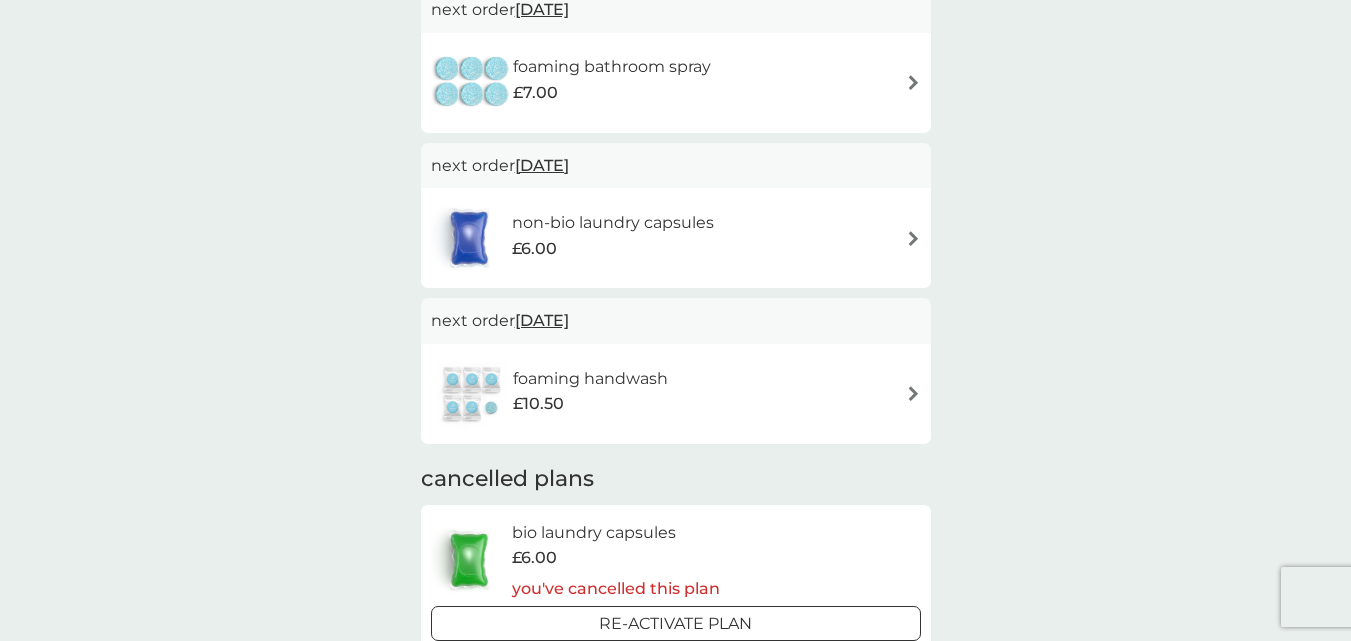 scroll, scrollTop: 1038, scrollLeft: 0, axis: vertical 